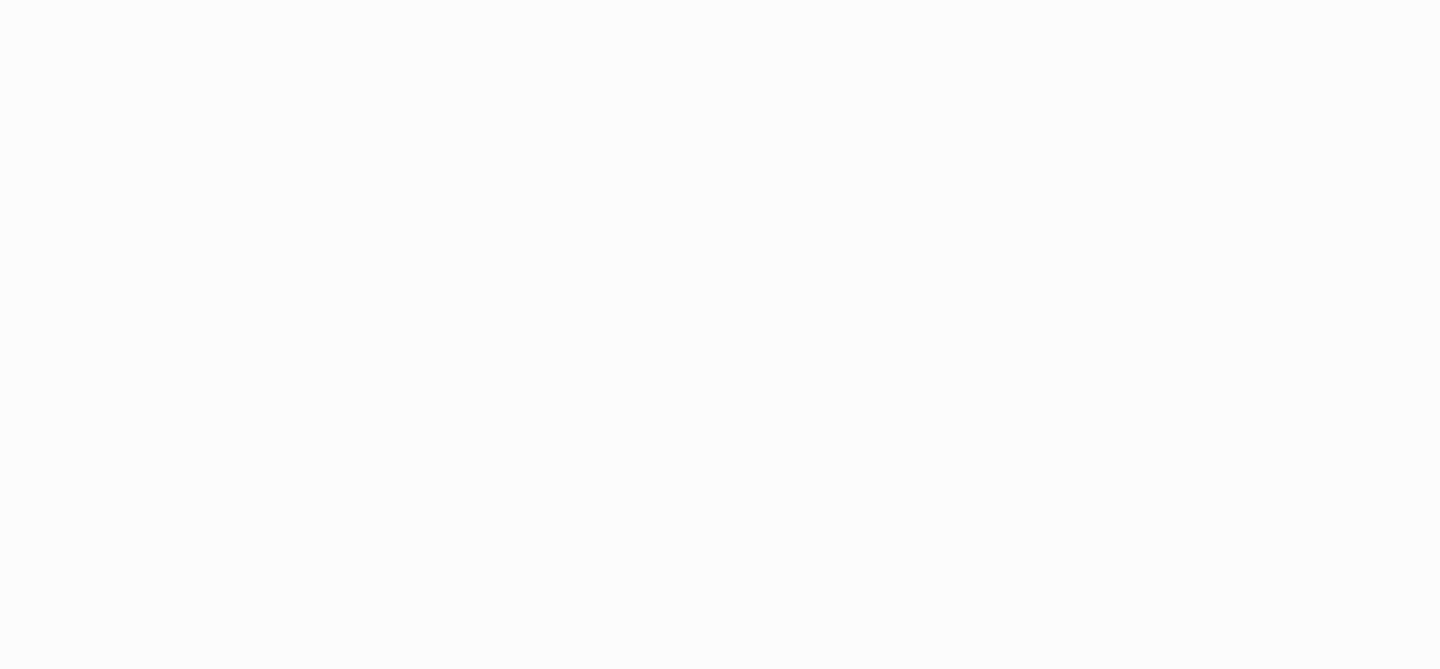 scroll, scrollTop: 0, scrollLeft: 0, axis: both 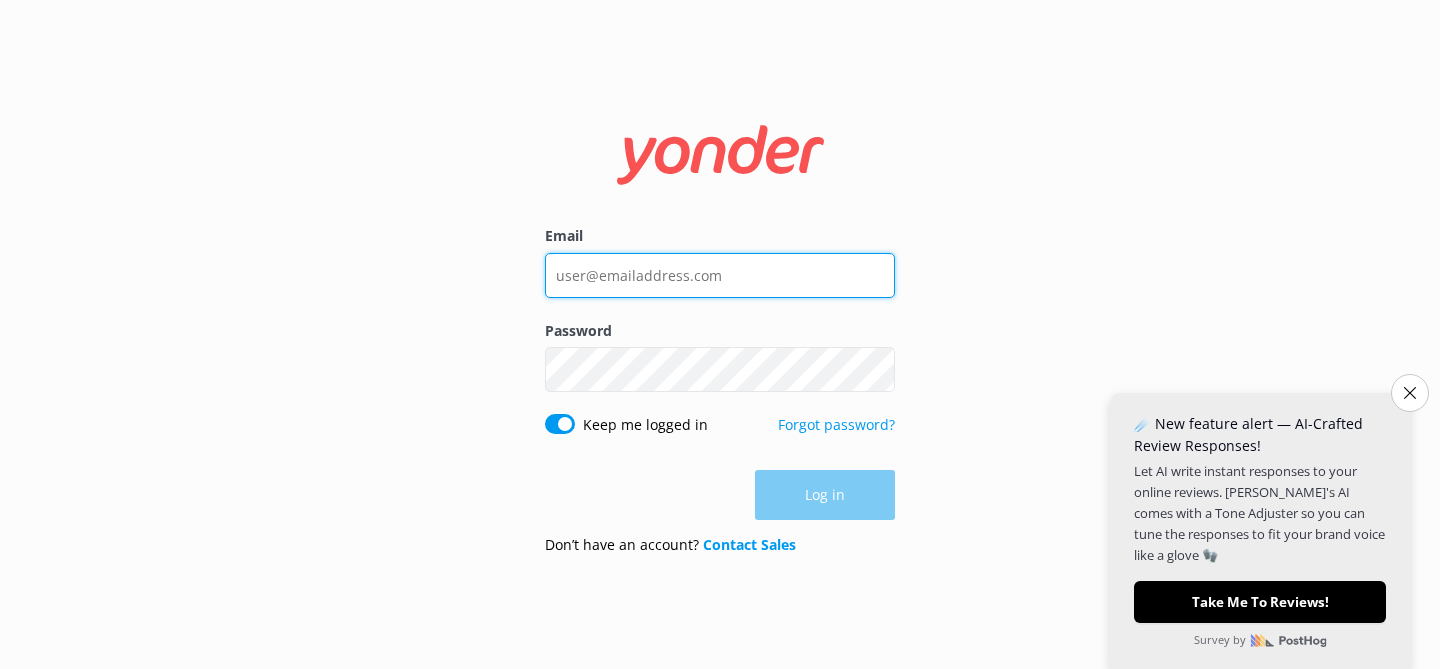 click on "Email" at bounding box center [720, 275] 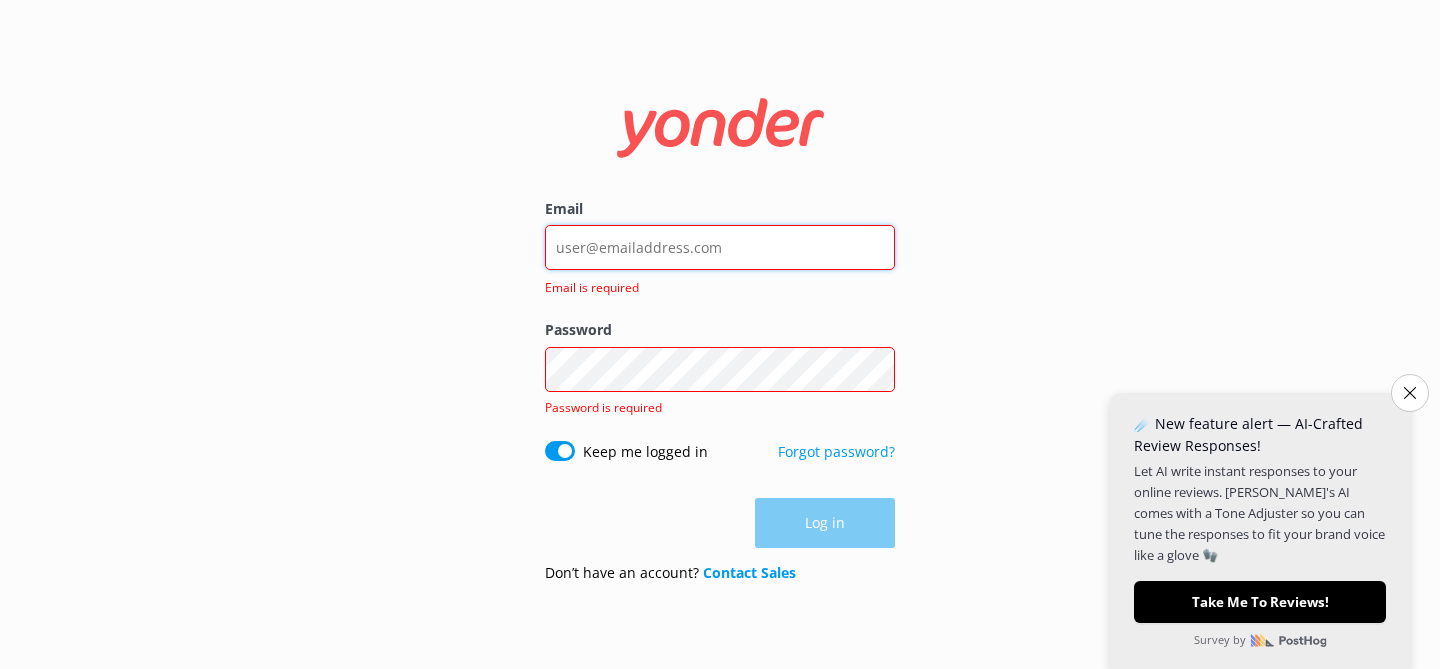 type on "[PERSON_NAME][EMAIL_ADDRESS][DOMAIN_NAME]" 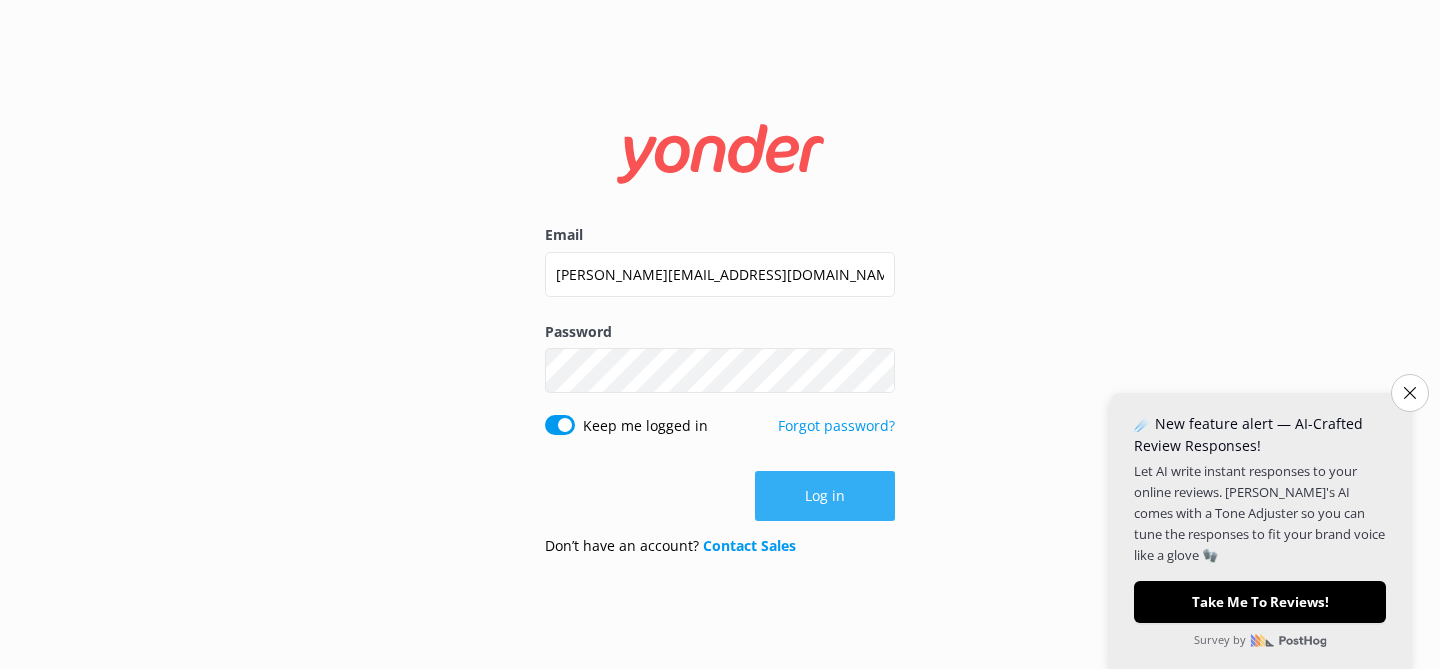 click on "Log in" at bounding box center (825, 496) 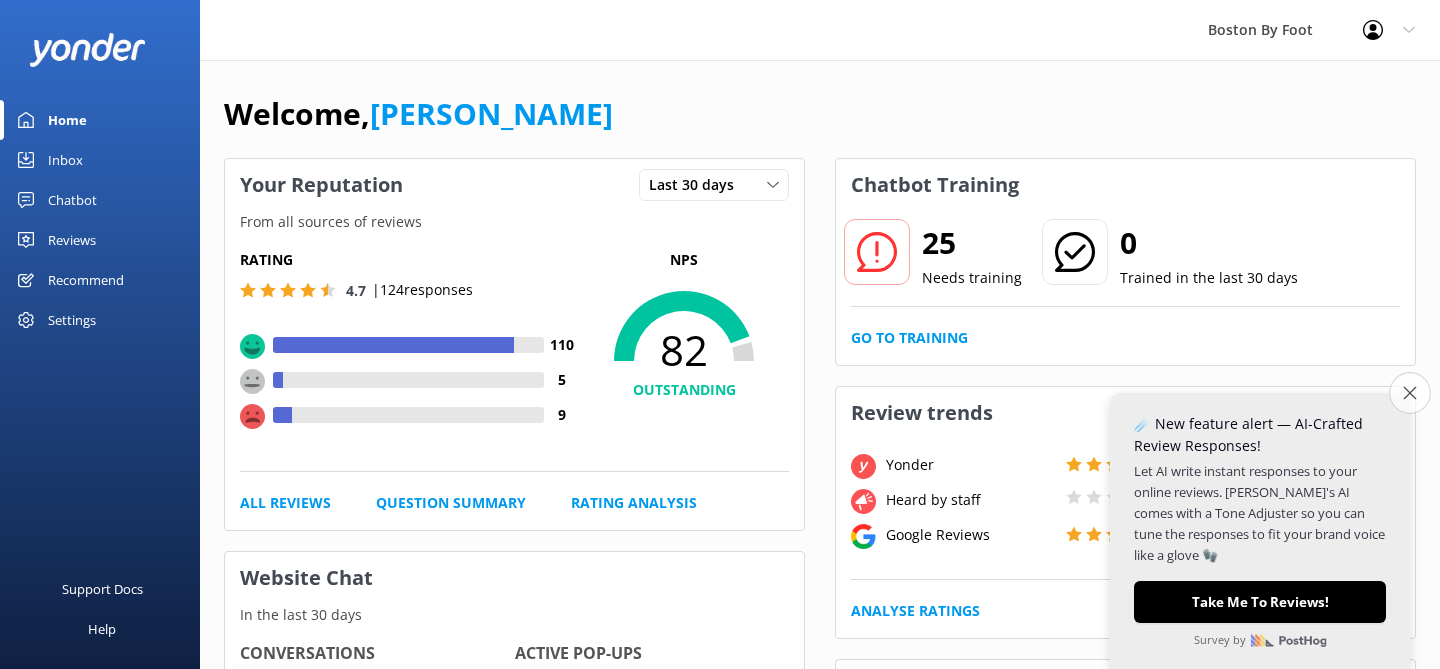 click on "Close survey" 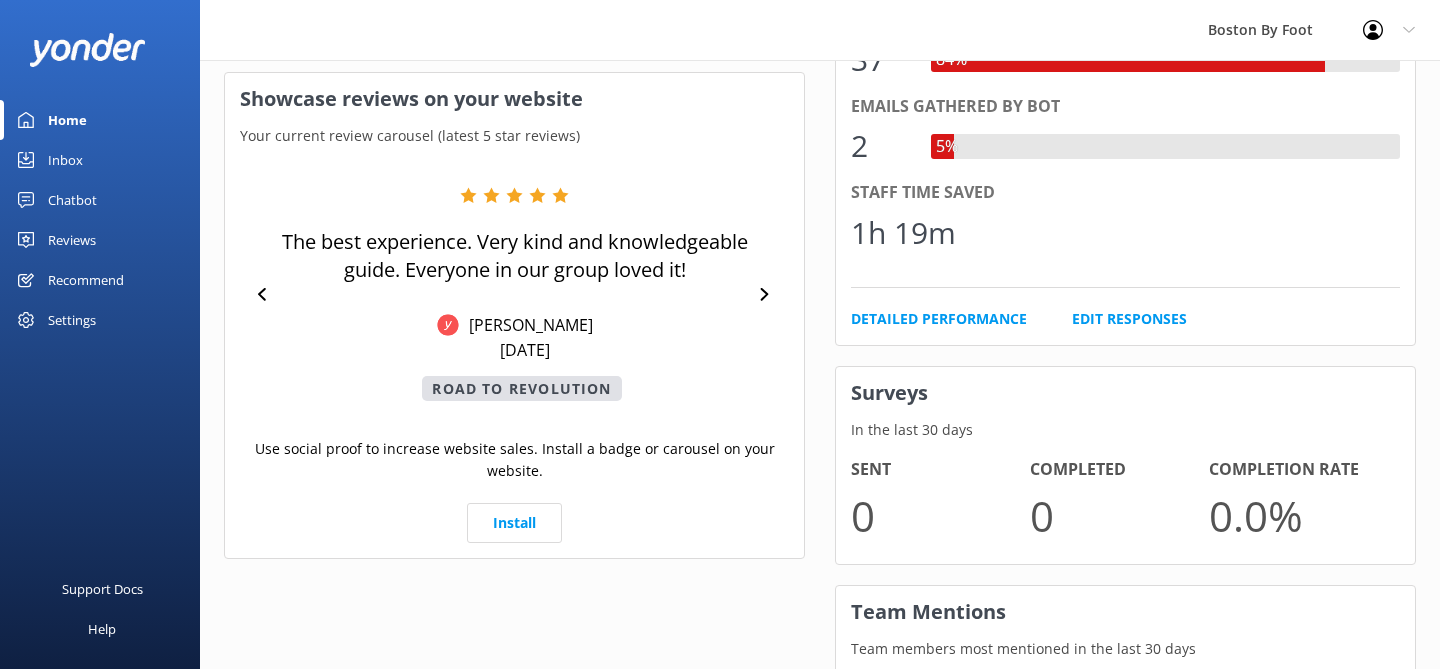 scroll, scrollTop: 1040, scrollLeft: 0, axis: vertical 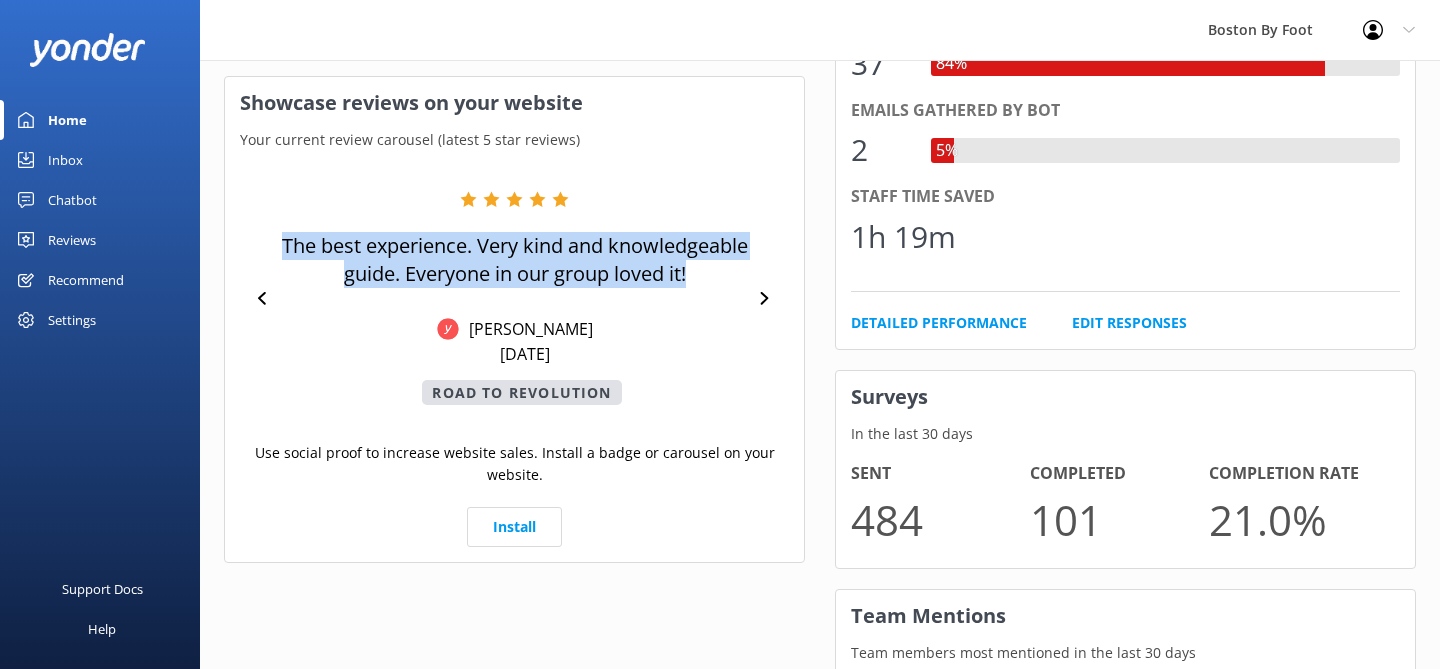 drag, startPoint x: 559, startPoint y: 302, endPoint x: 308, endPoint y: 245, distance: 257.39075 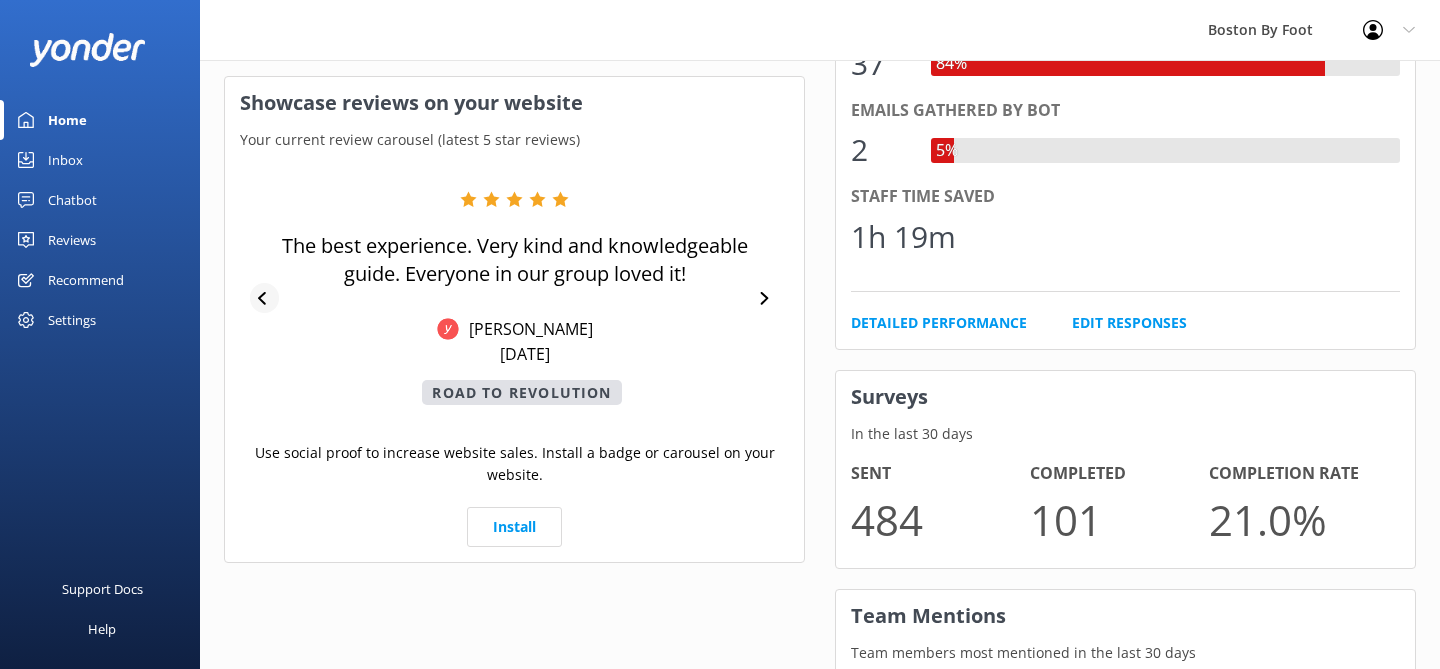 click at bounding box center (264, 298) 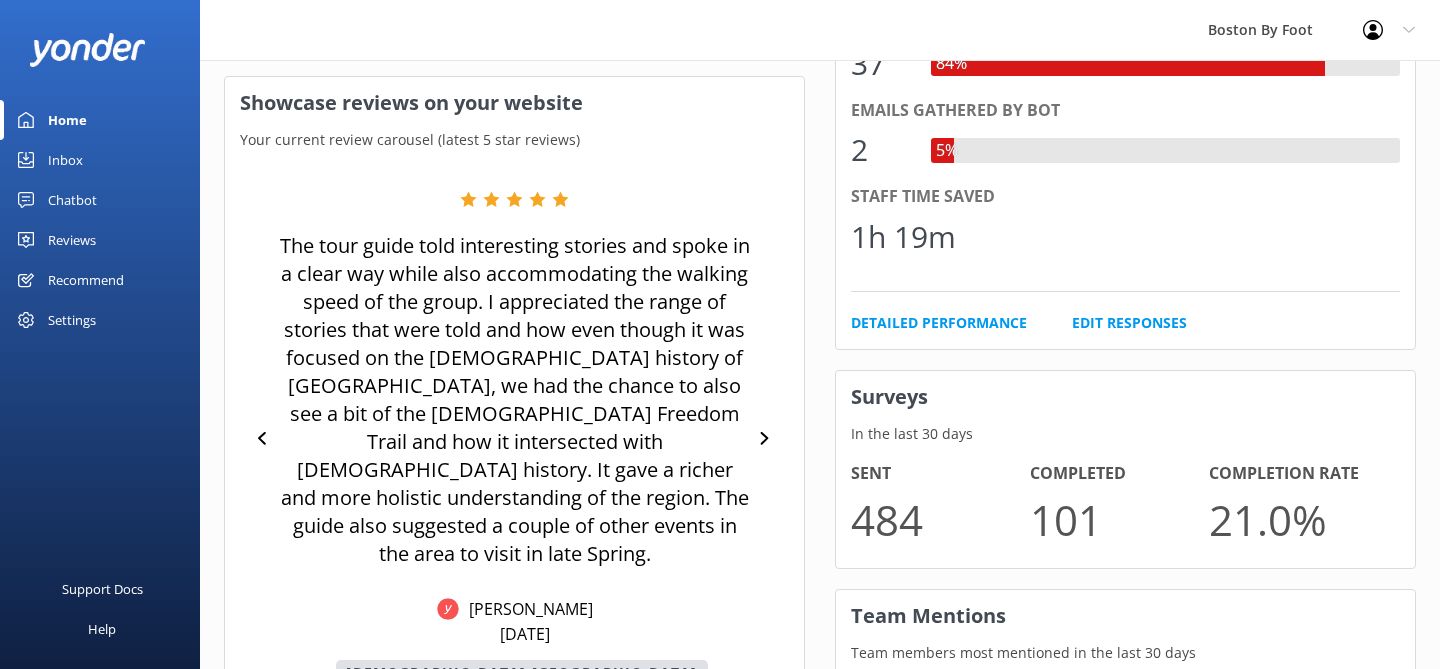 click on "The tour guide told interesting stories and spoke in a clear way while also accommodating the walking speed of the group. I appreciated the range of stories that were told and how even though it was focused on the Jewish history of Beacon Hill, we had the chance to also see a bit of the African American Freedom Trail and how it intersected with Jewish history. It gave a richer and more holistic understanding of the region. The guide also suggested a couple of other events in the area to visit in late Spring. Mariya T Jul 19, 2025 Jewish Beacon Hill" at bounding box center [514, 438] 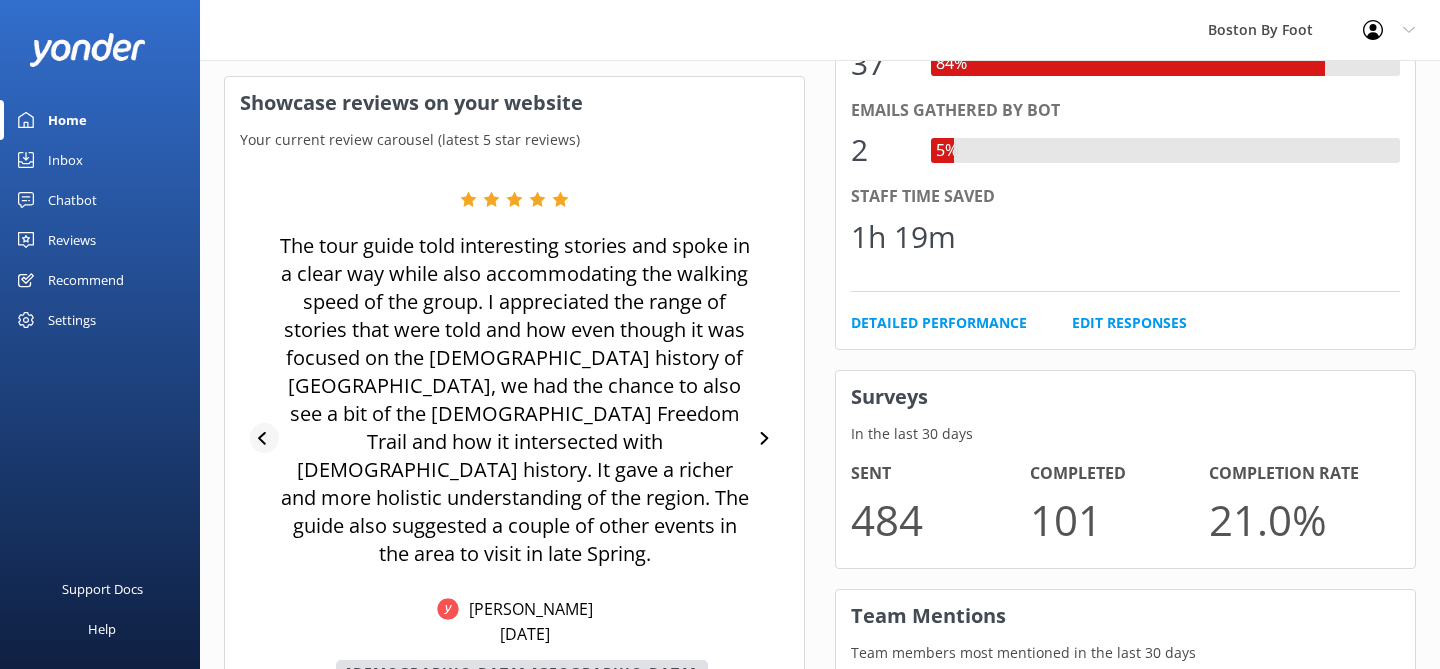 click 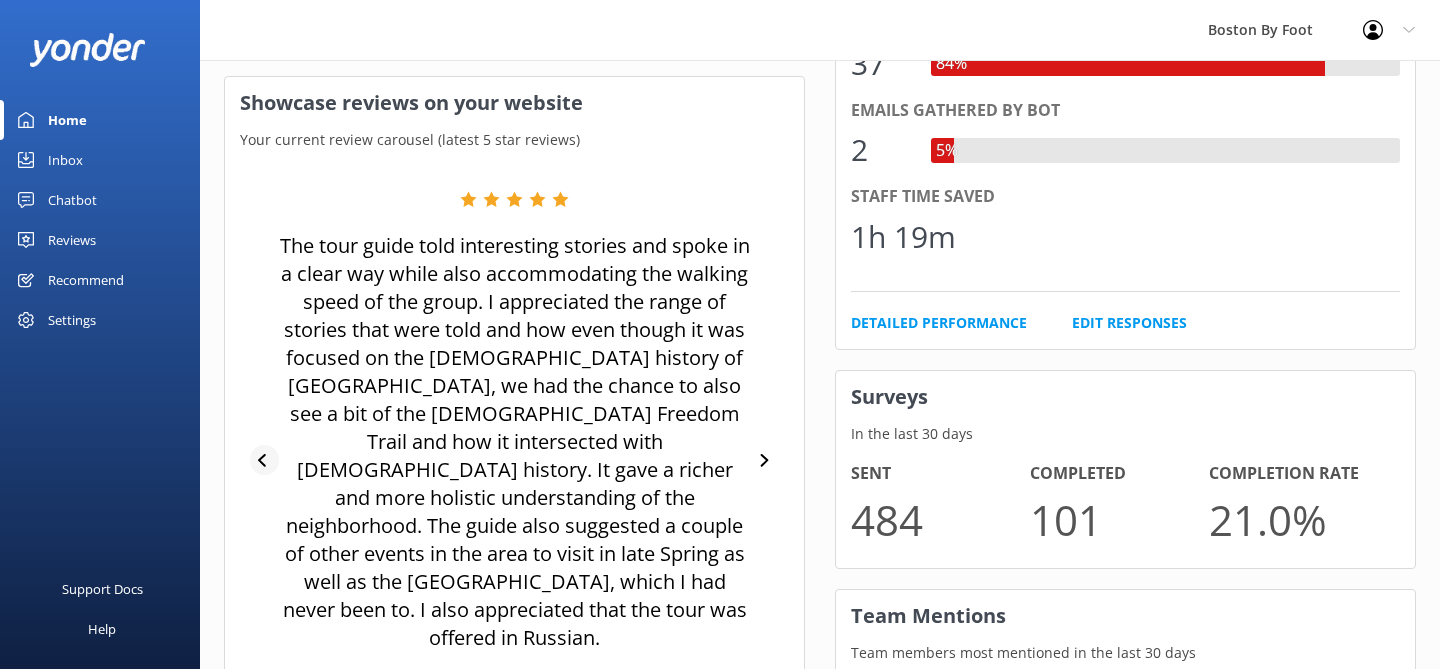 click on "The tour guide told interesting stories and spoke in a clear way while also accommodating the walking speed of the group. I appreciated the range of stories that were told and how even though it was focused on the Jewish history of Beacon Hill, we had the chance to also see a bit of the African American Freedom Trail and how it intersected with Jewish history. It gave a richer and more holistic understanding of the neighborhood. The guide also suggested a couple of other events in the area to visit in late Spring as well as the West End Museum, which I had never been to. I also appreciated that the tour was offered in Russian. Mariya Timkovsky Jul 19, 2025" at bounding box center (514, 460) 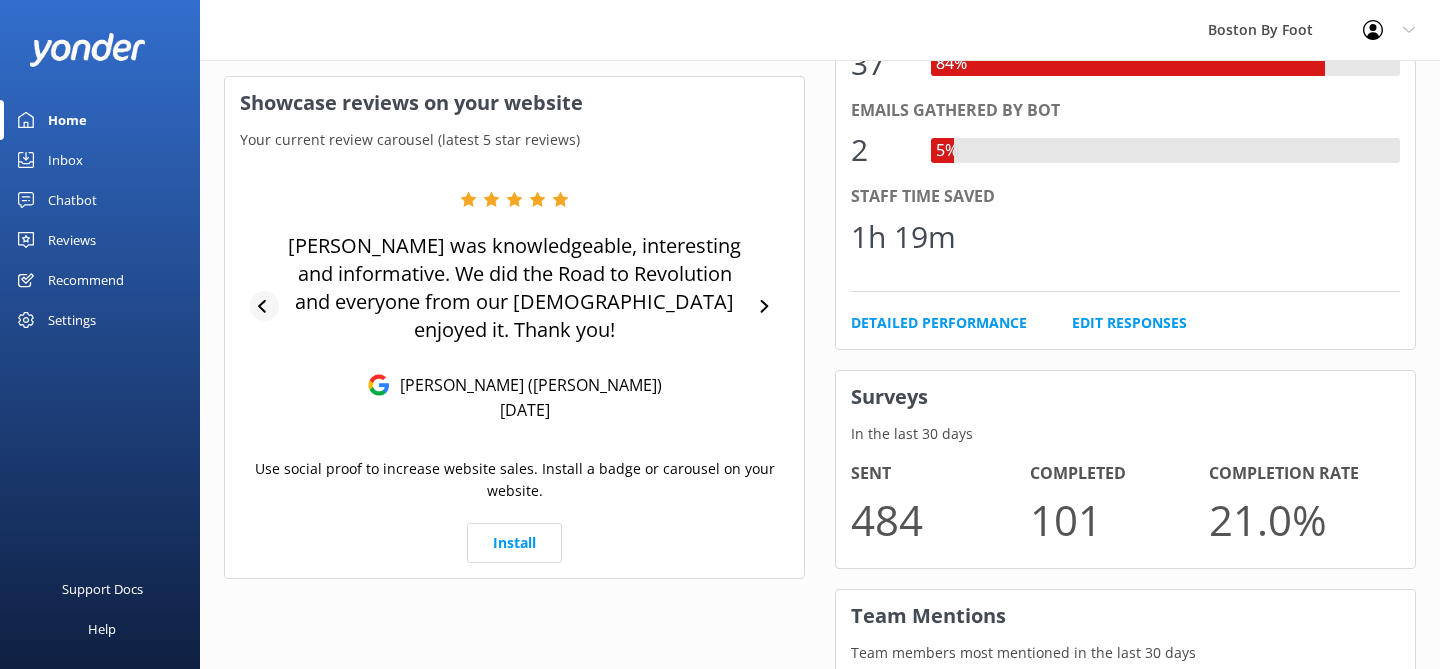 click 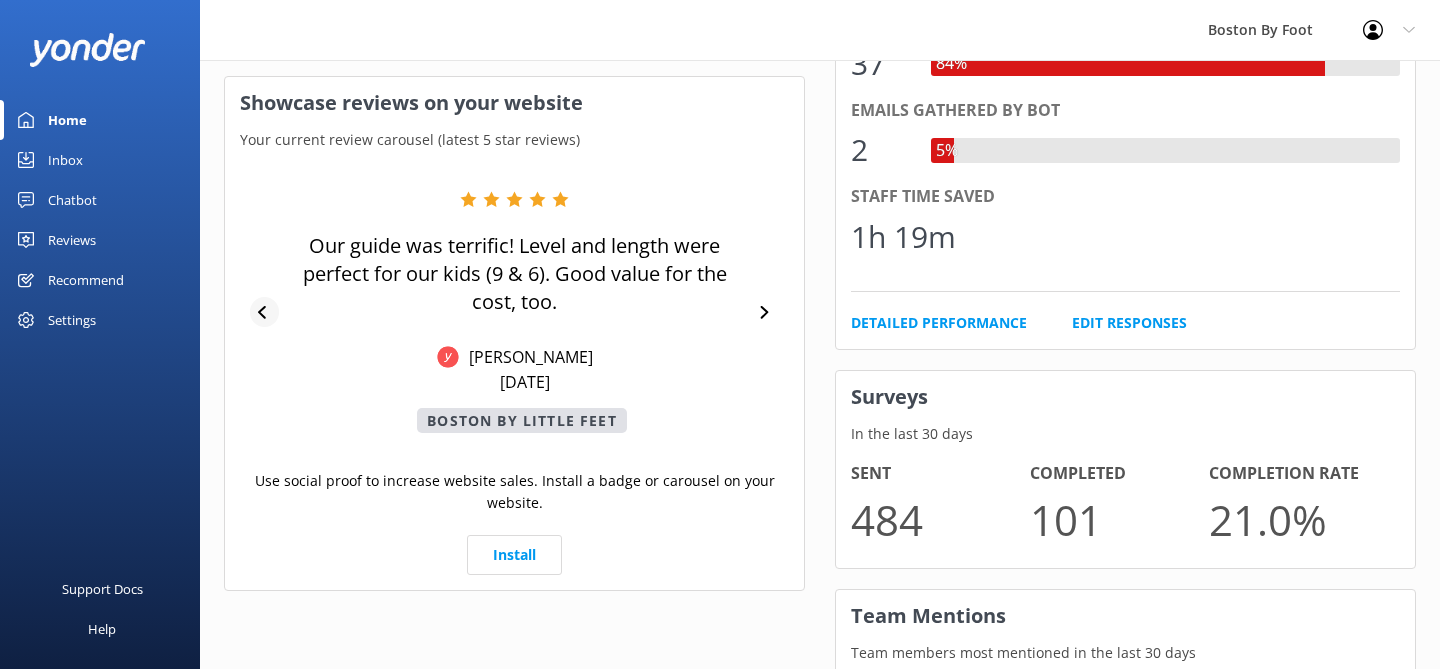 click at bounding box center (264, 312) 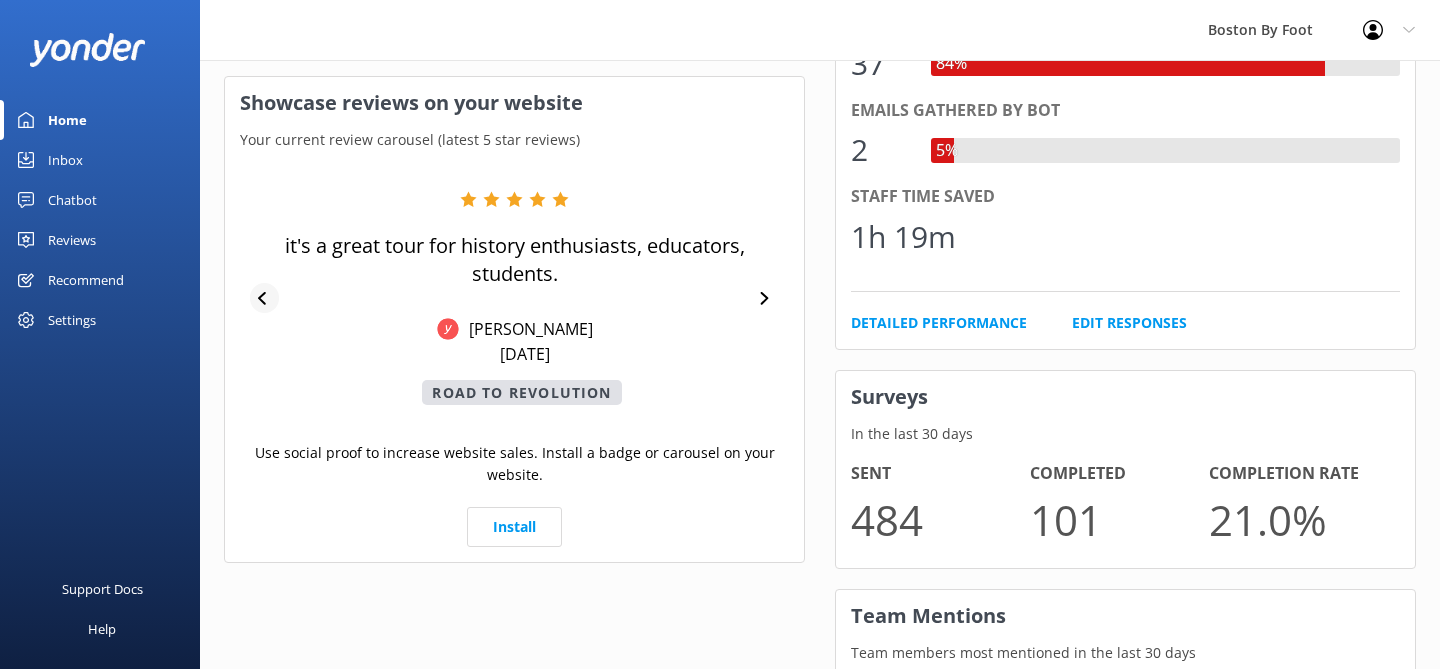 click 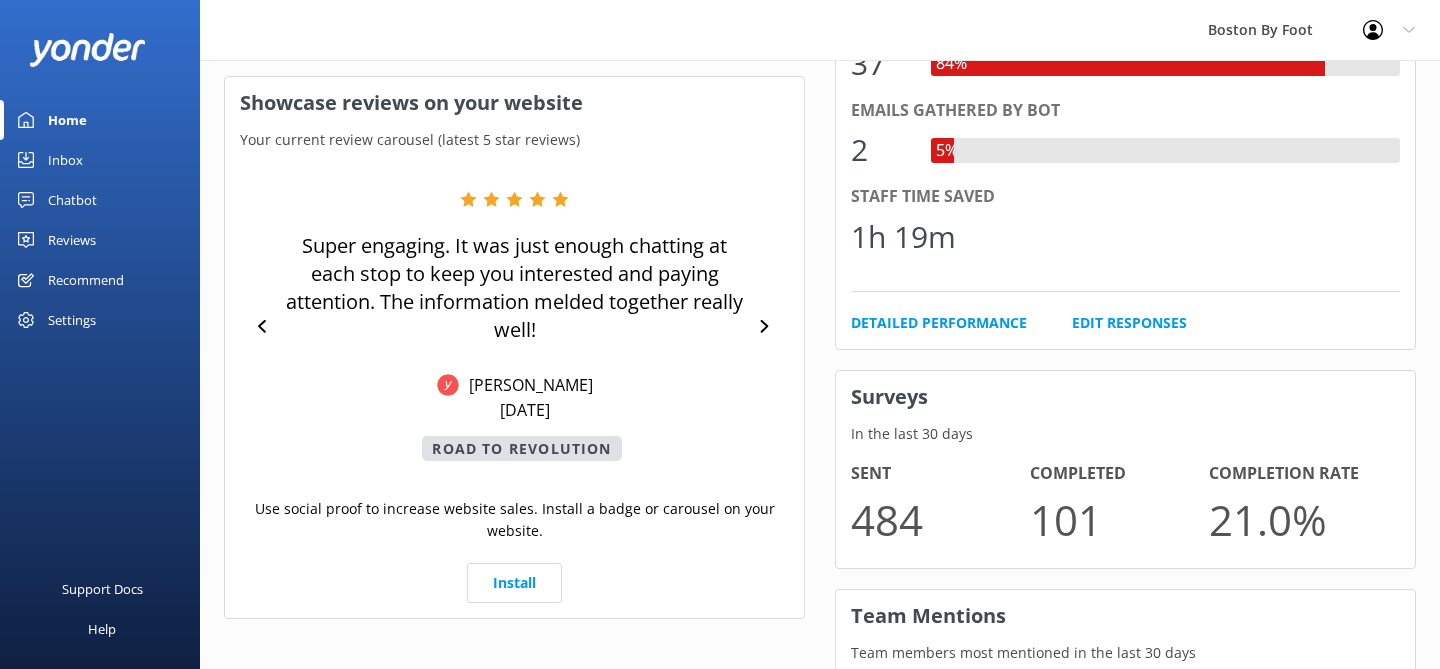 click on "Super engaging. It was just enough chatting at each stop to keep you interested and paying attention. The information melded together really well! Kristen S Jul 20, 2025 Road to Revolution" at bounding box center [514, 326] 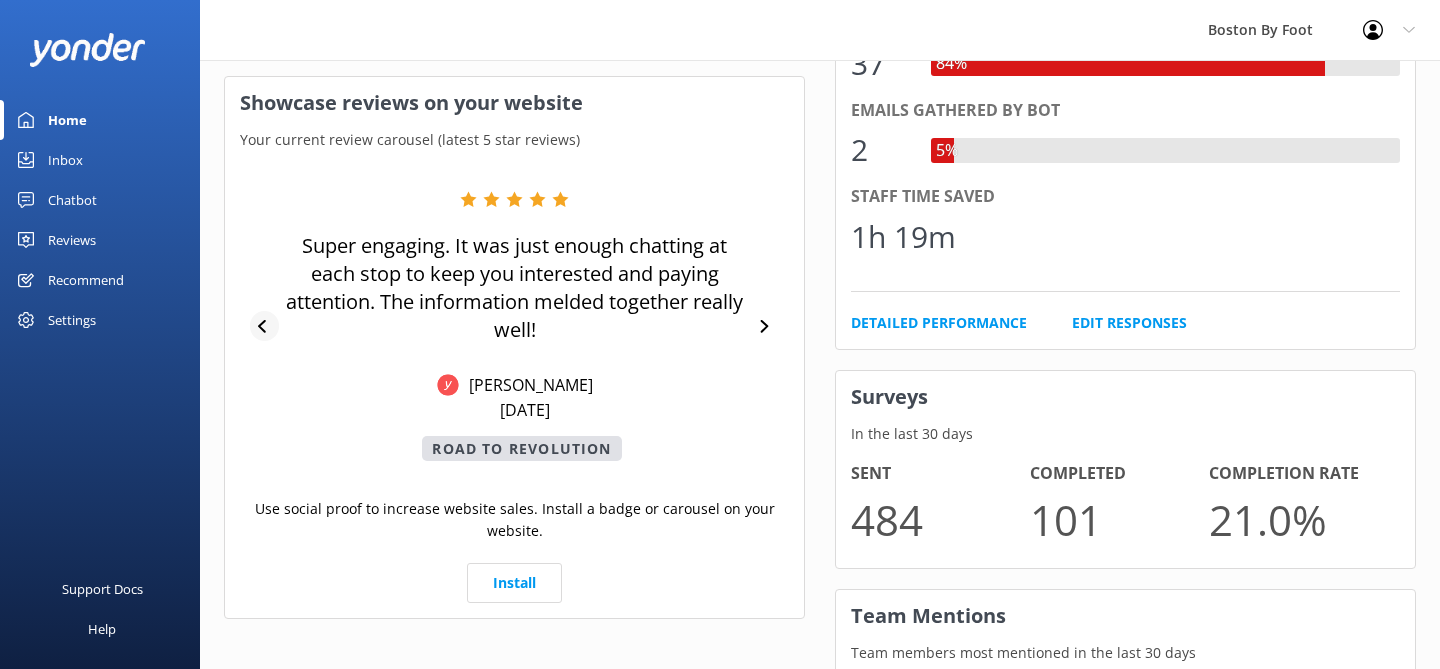 click 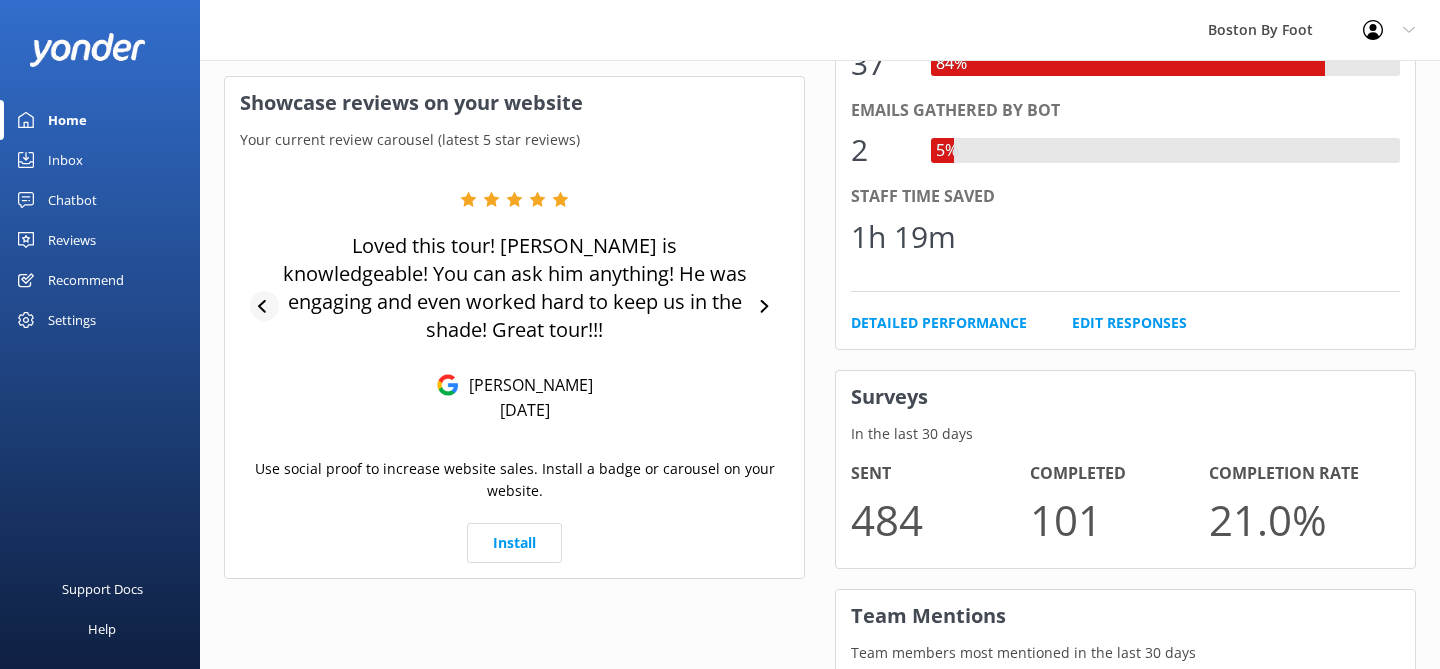 click 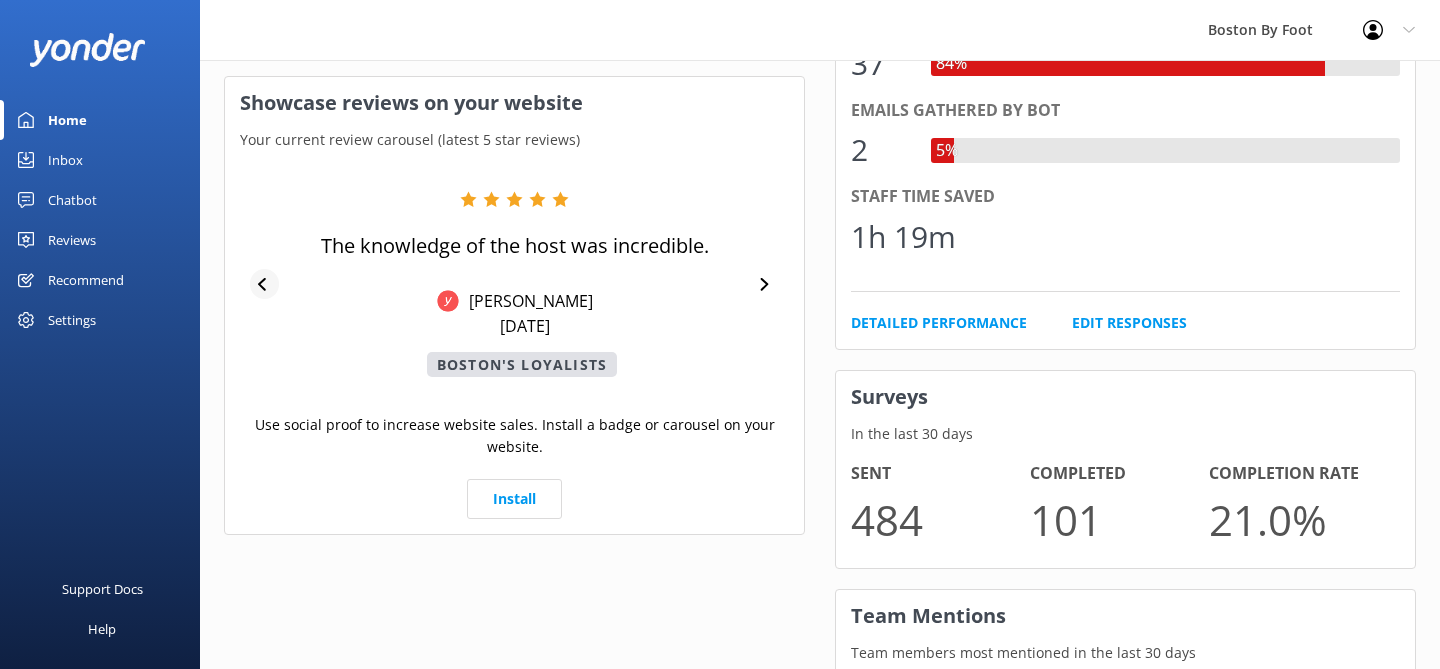 click 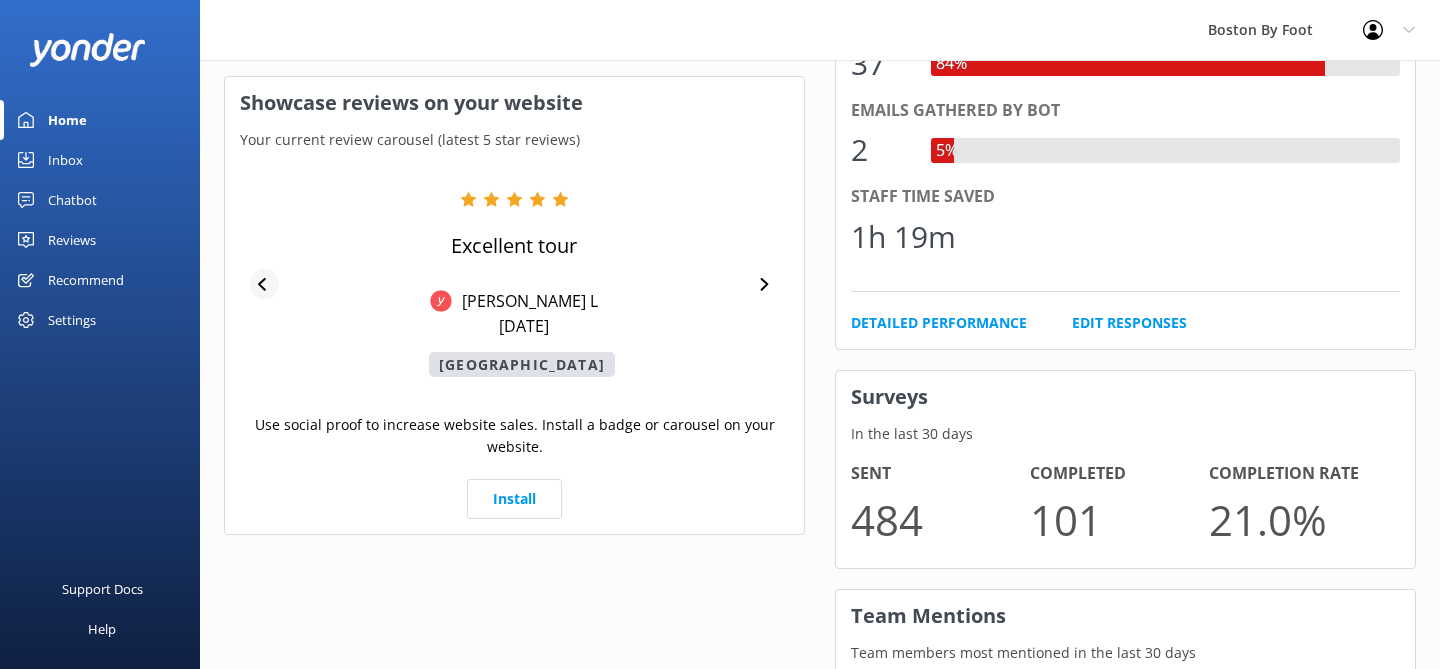 click 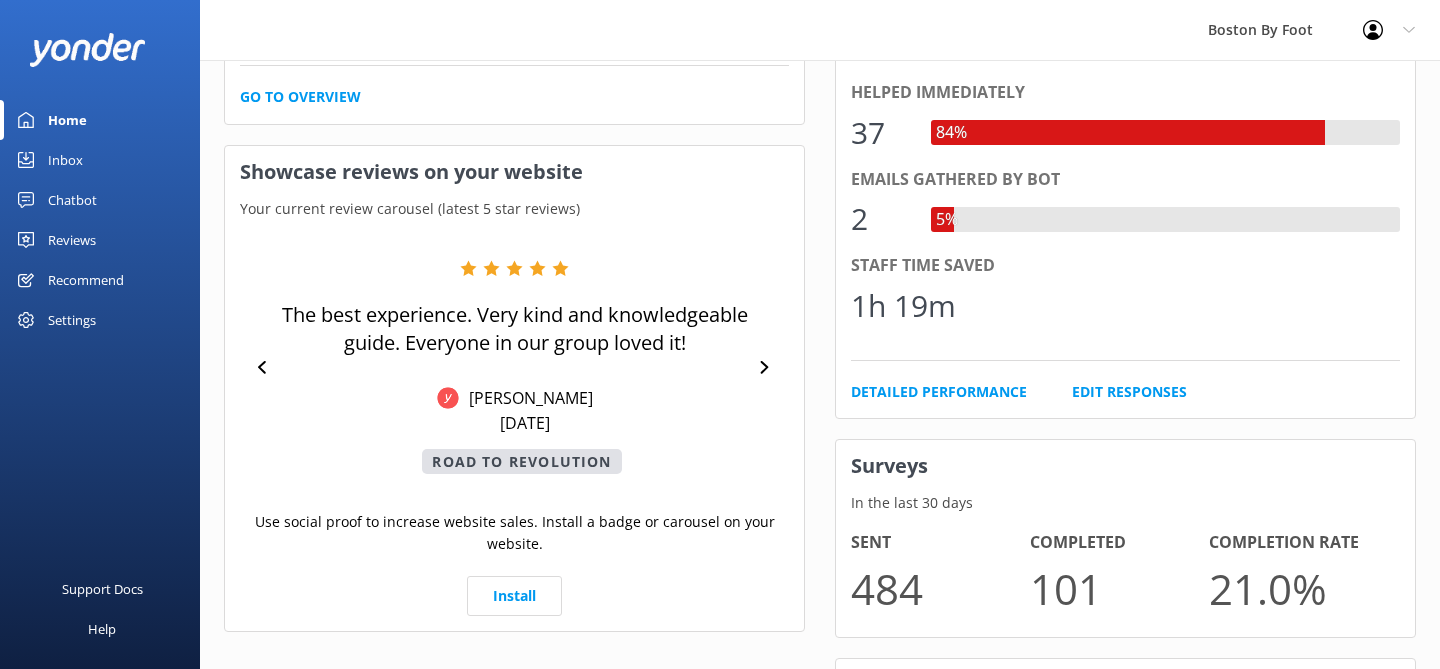scroll, scrollTop: 966, scrollLeft: 0, axis: vertical 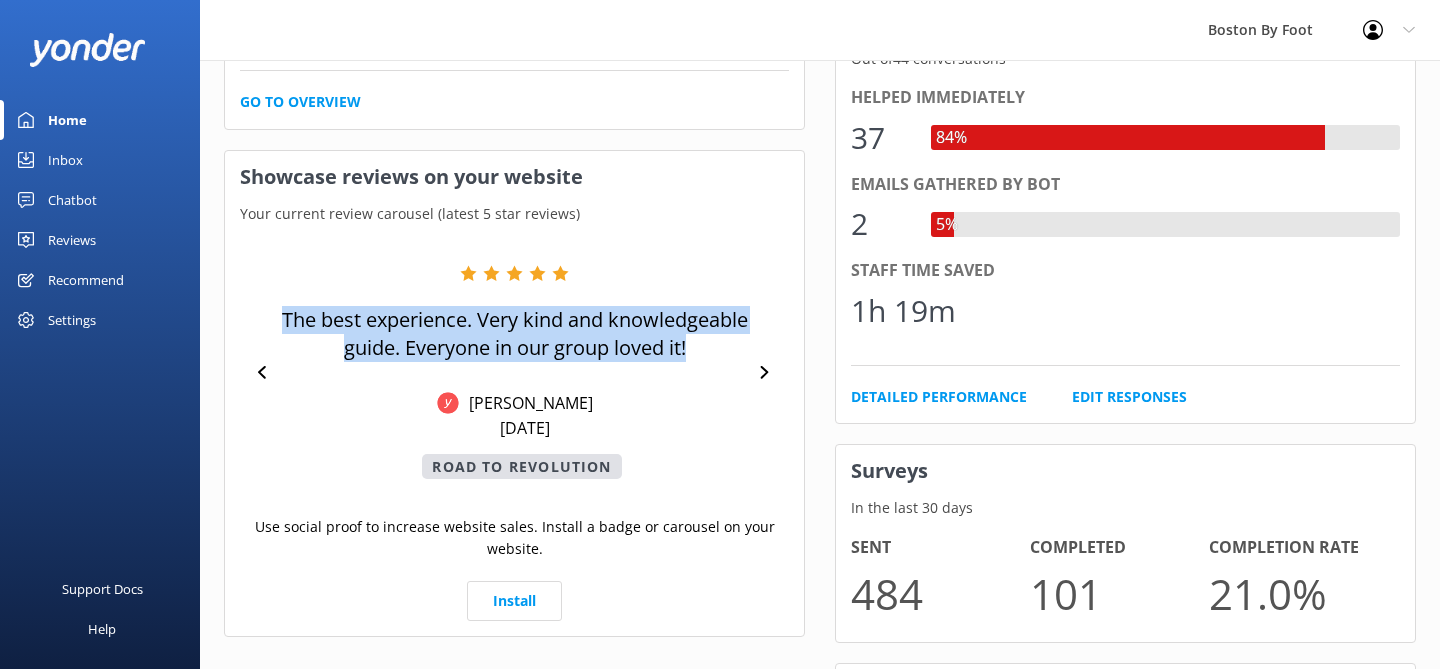drag, startPoint x: 353, startPoint y: 318, endPoint x: 698, endPoint y: 430, distance: 362.72443 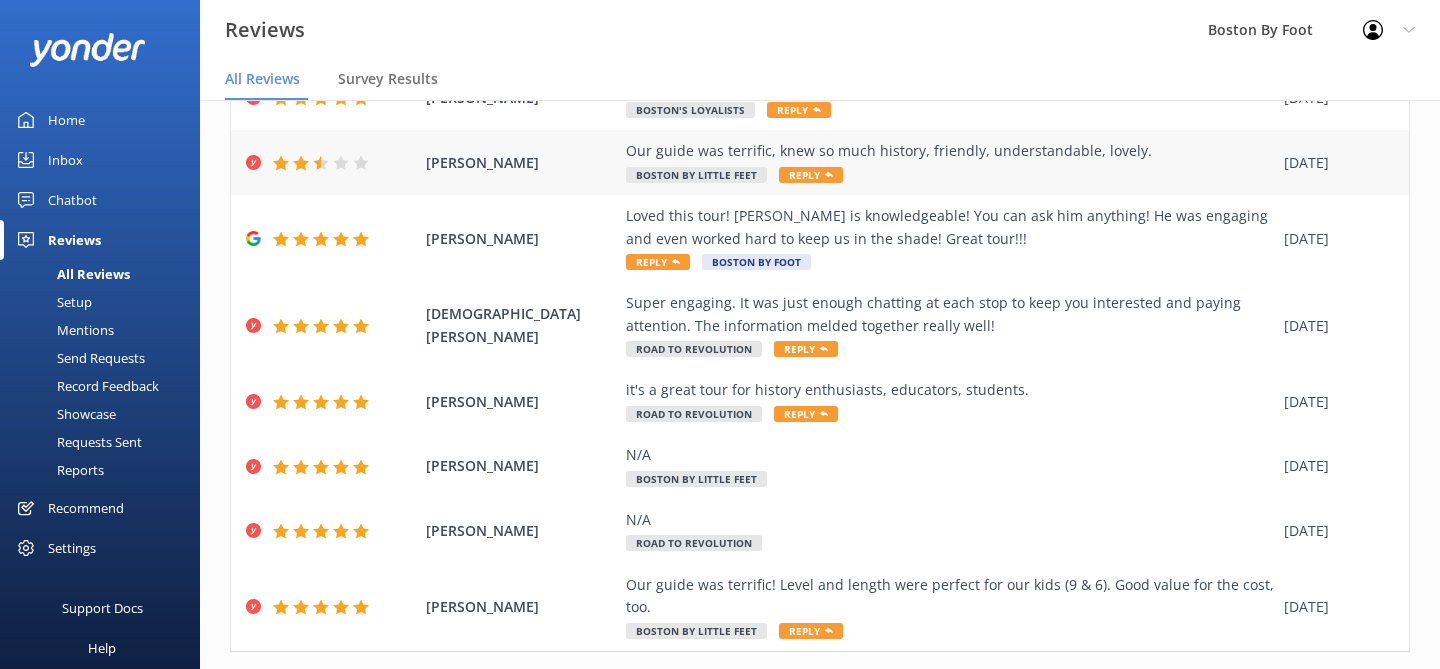 scroll, scrollTop: 334, scrollLeft: 0, axis: vertical 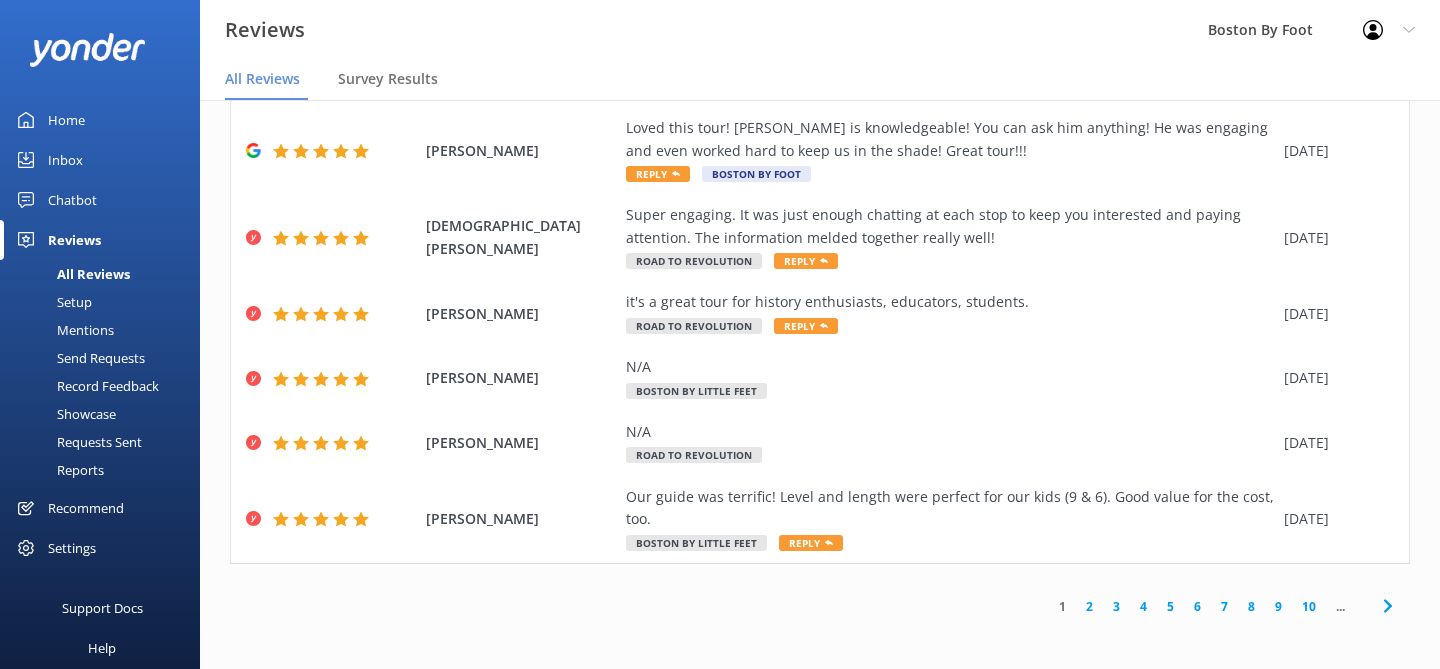 click on "2" at bounding box center (1089, 606) 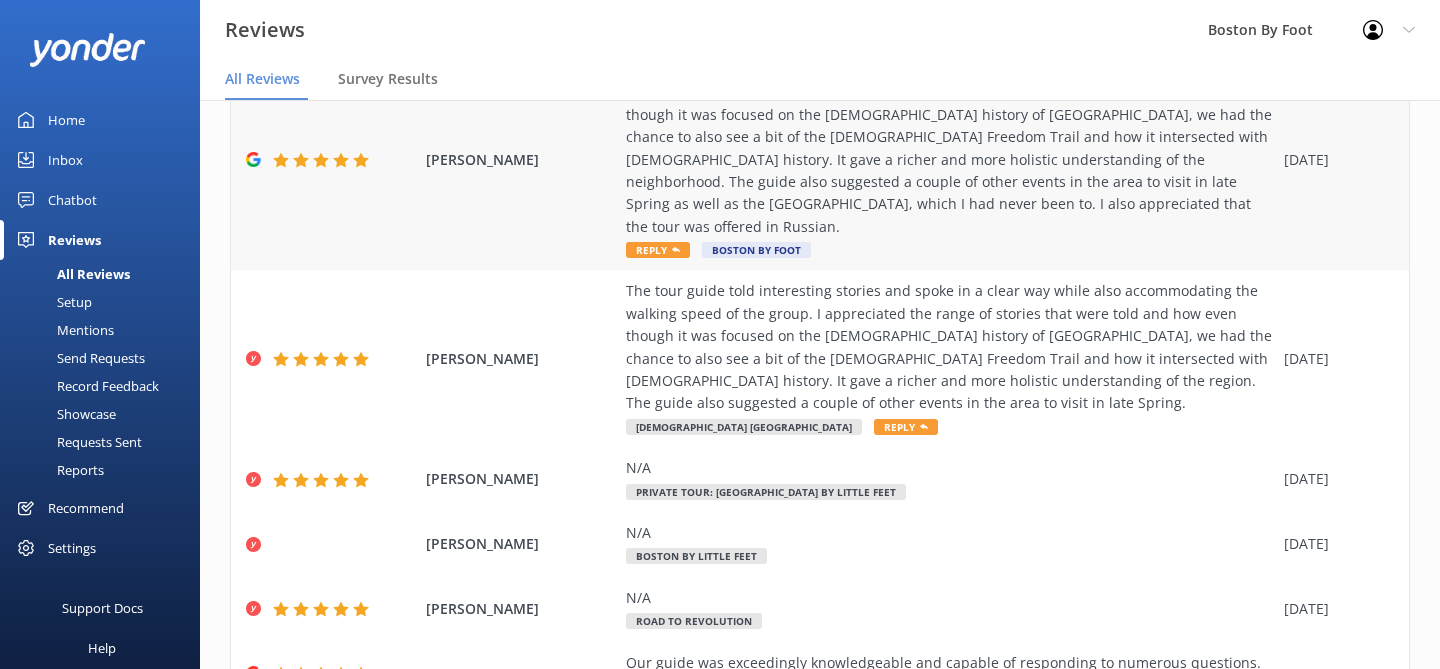 scroll, scrollTop: 536, scrollLeft: 0, axis: vertical 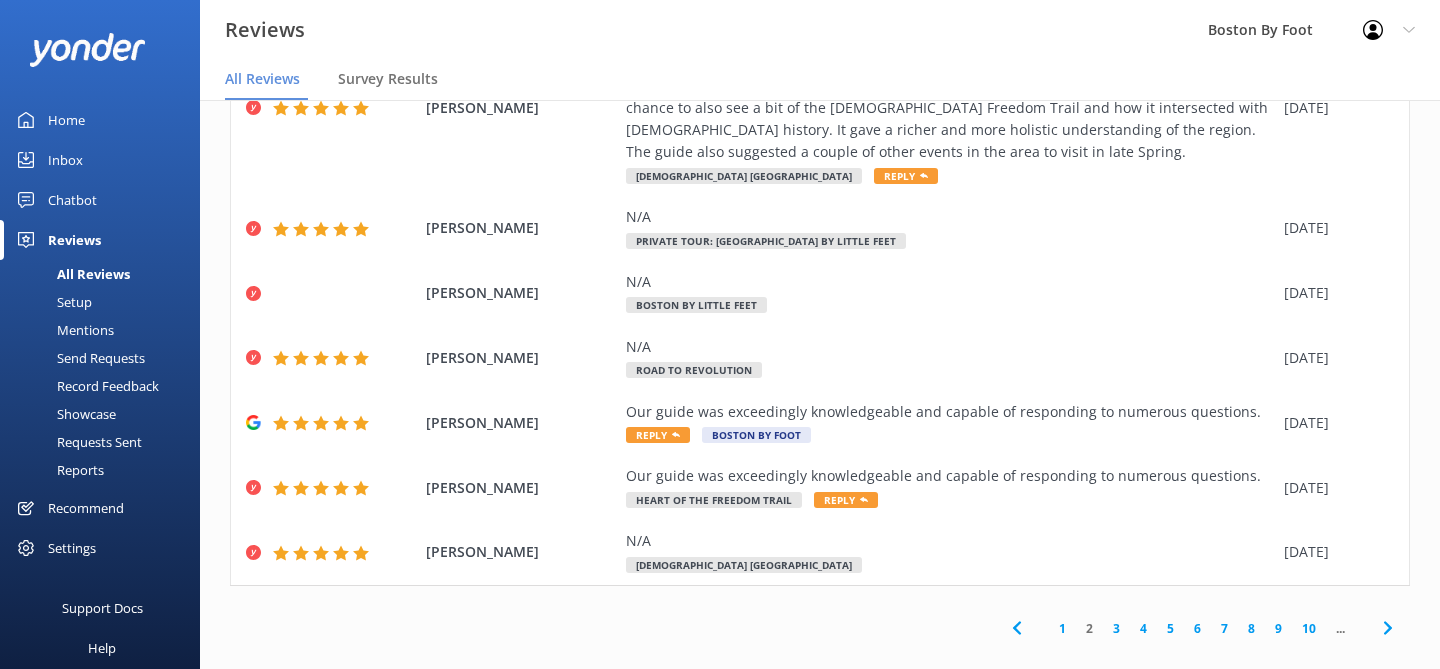 click on "3" at bounding box center [1116, 628] 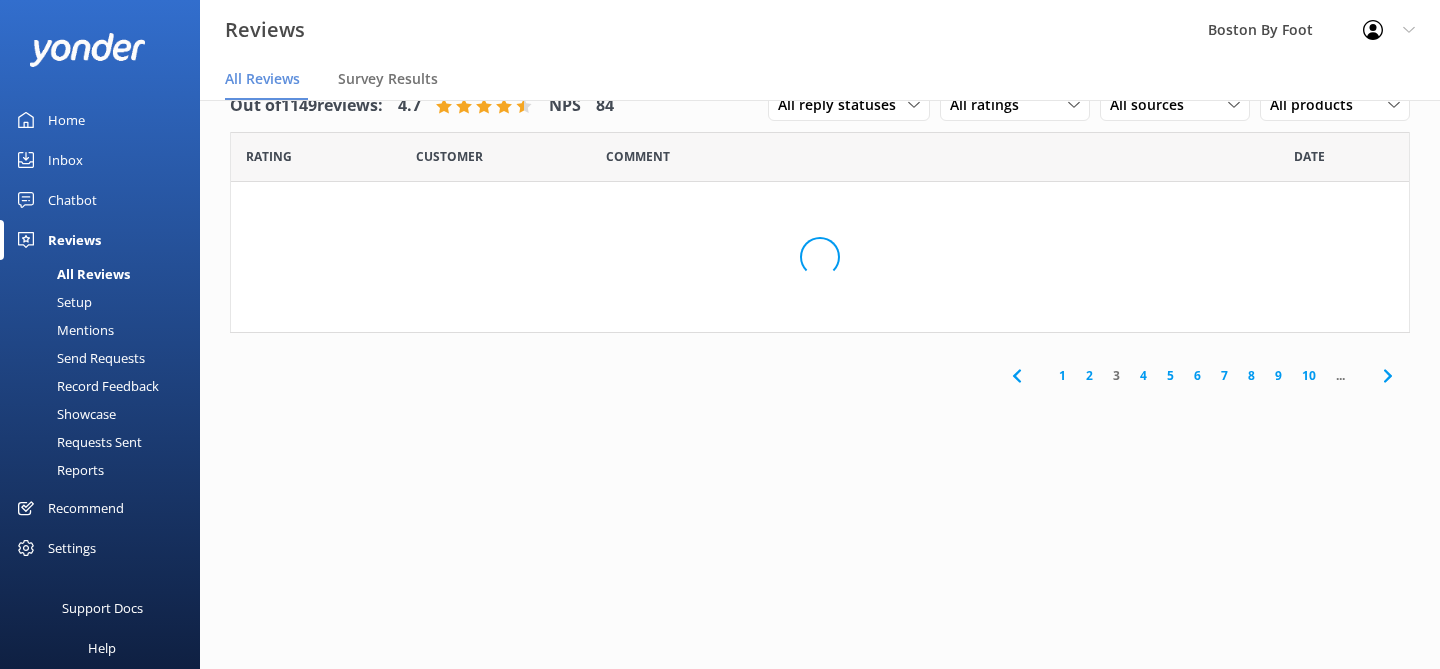 scroll, scrollTop: 0, scrollLeft: 0, axis: both 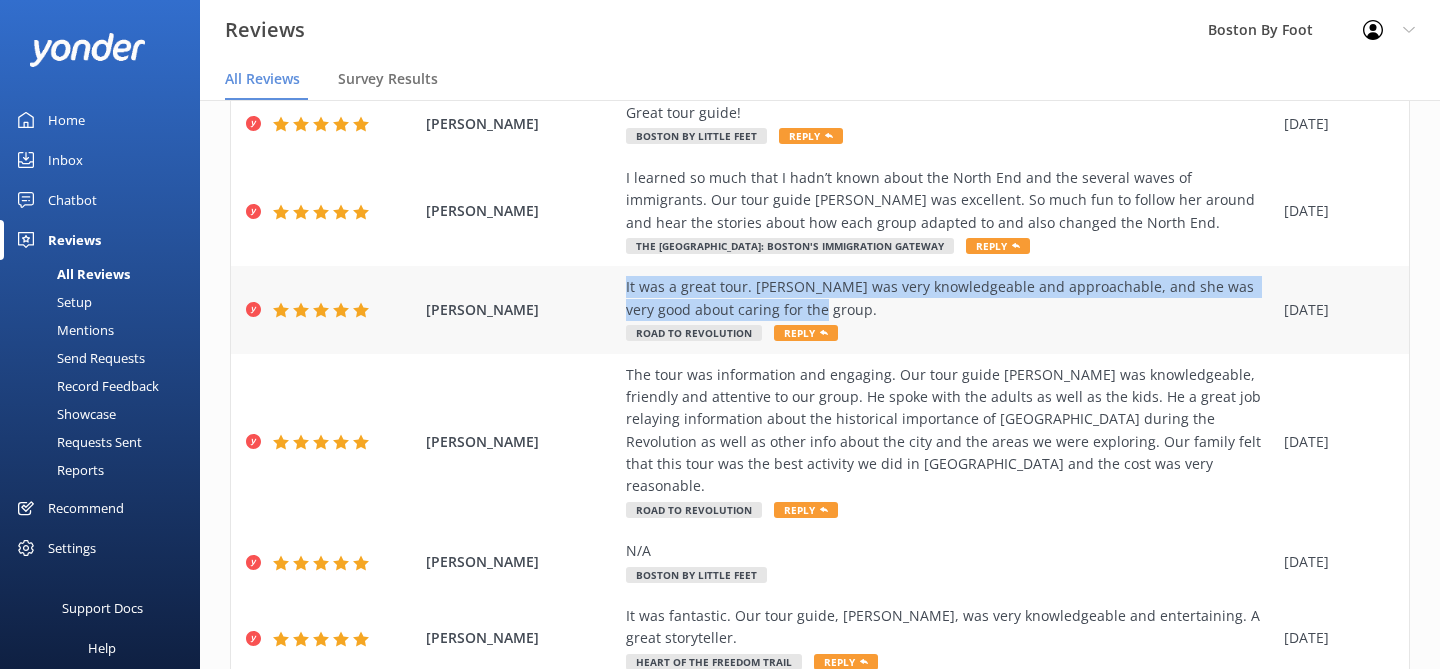 drag, startPoint x: 823, startPoint y: 306, endPoint x: 625, endPoint y: 290, distance: 198.64542 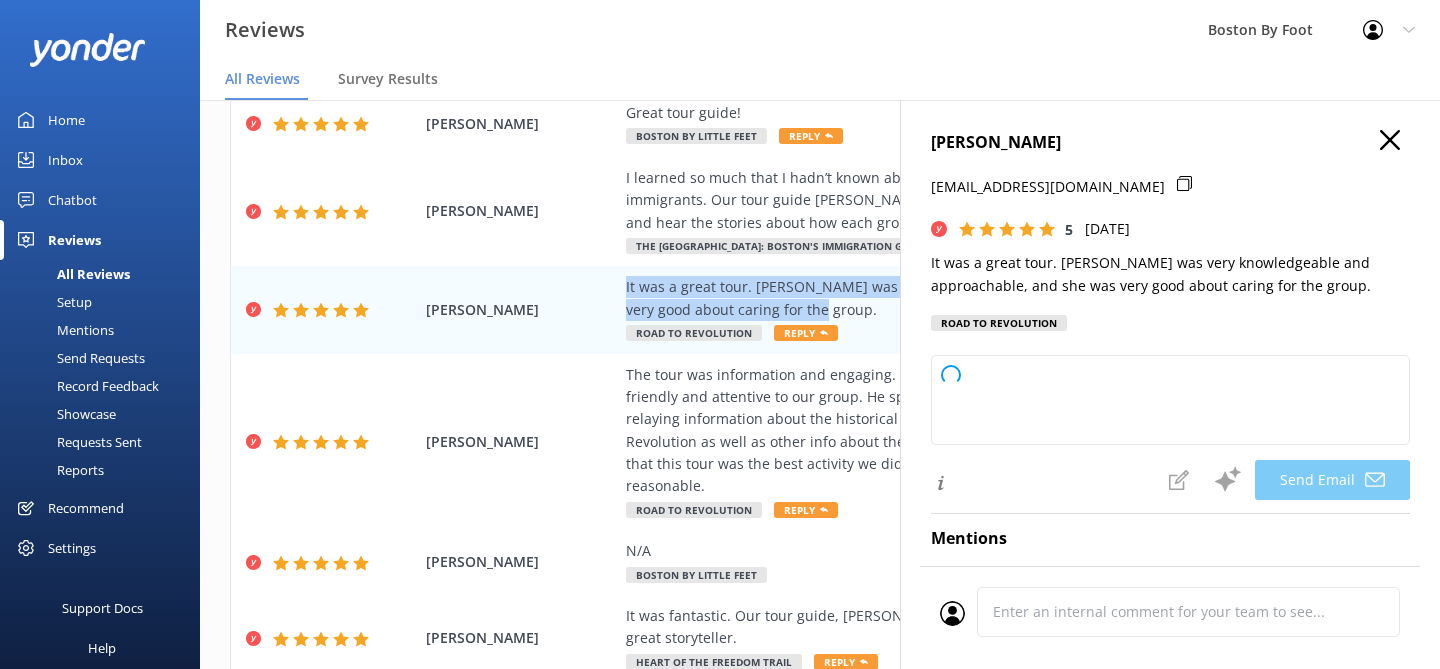 click 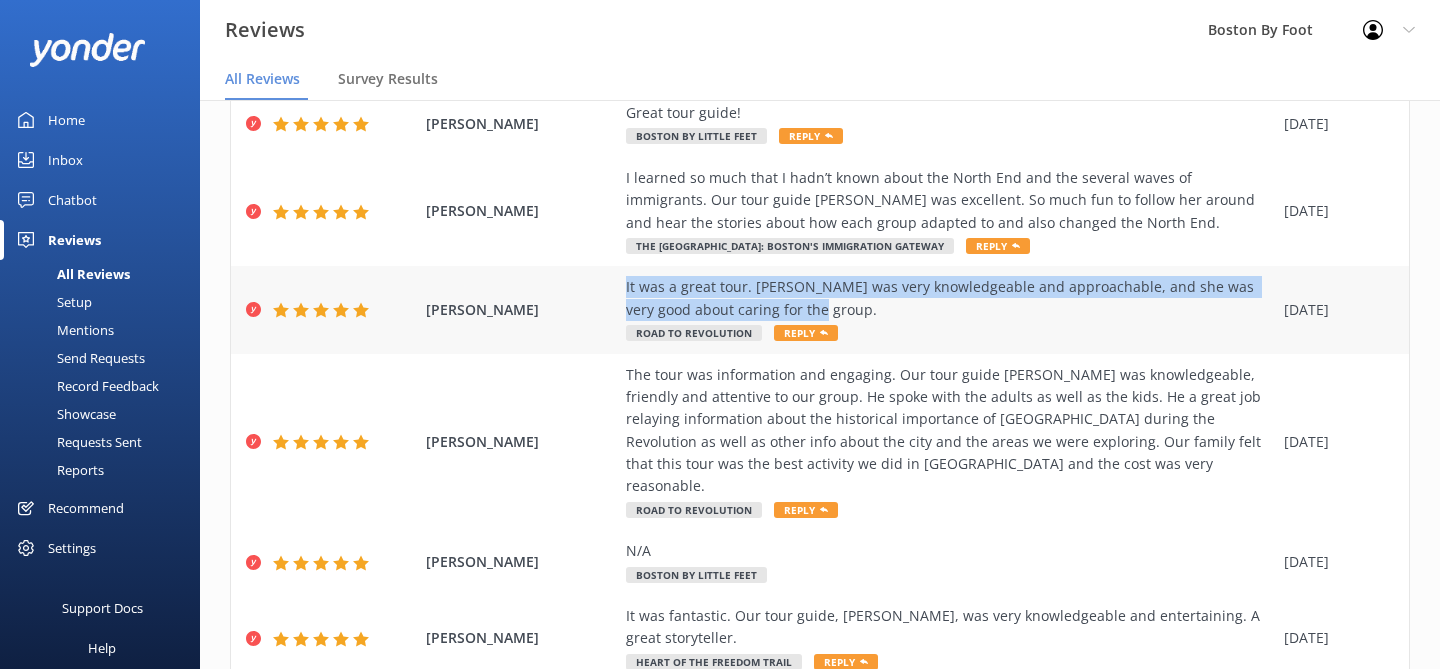 scroll, scrollTop: 491, scrollLeft: 0, axis: vertical 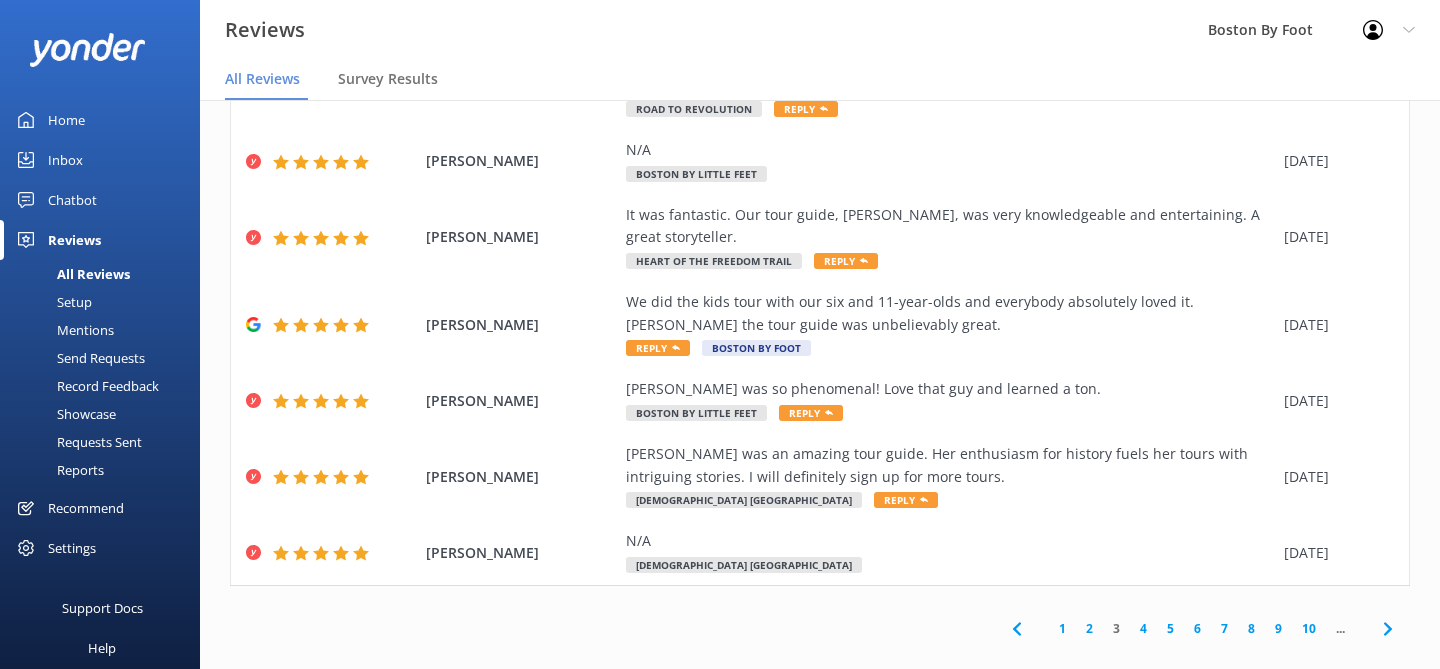 click on "2" at bounding box center (1089, 628) 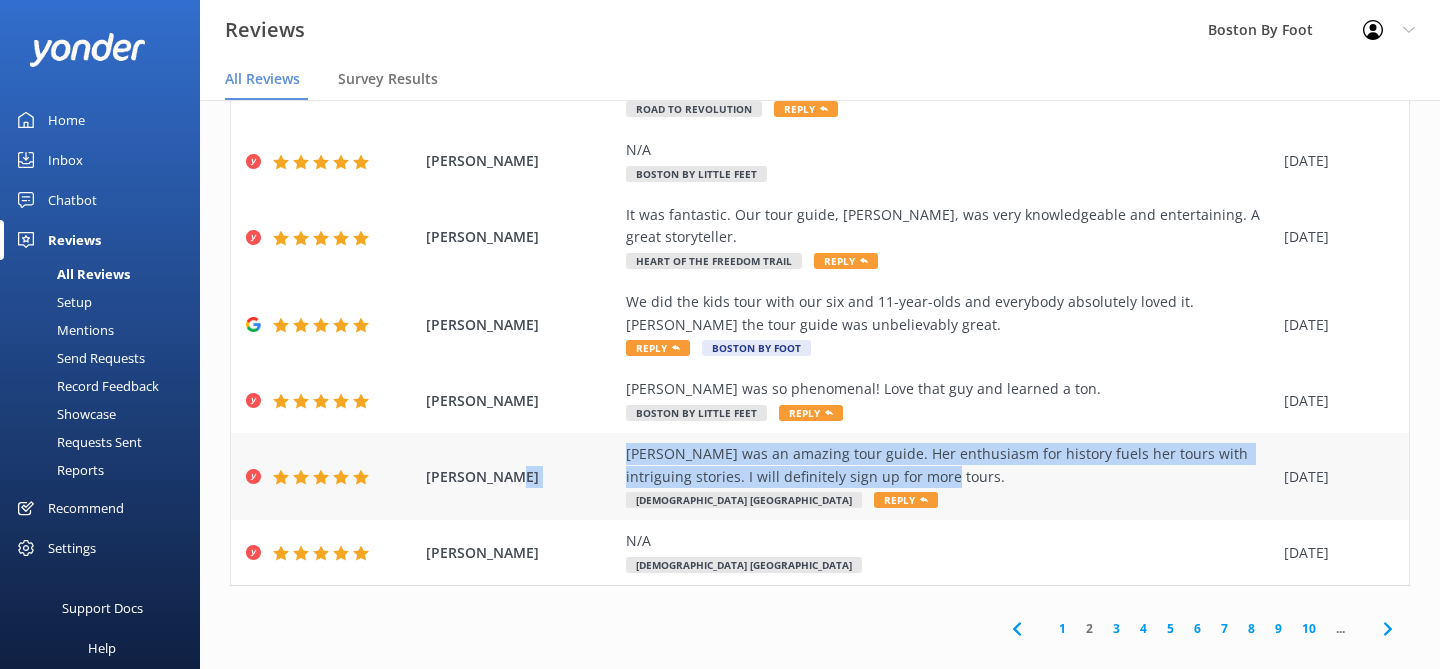 drag, startPoint x: 948, startPoint y: 456, endPoint x: 620, endPoint y: 443, distance: 328.2575 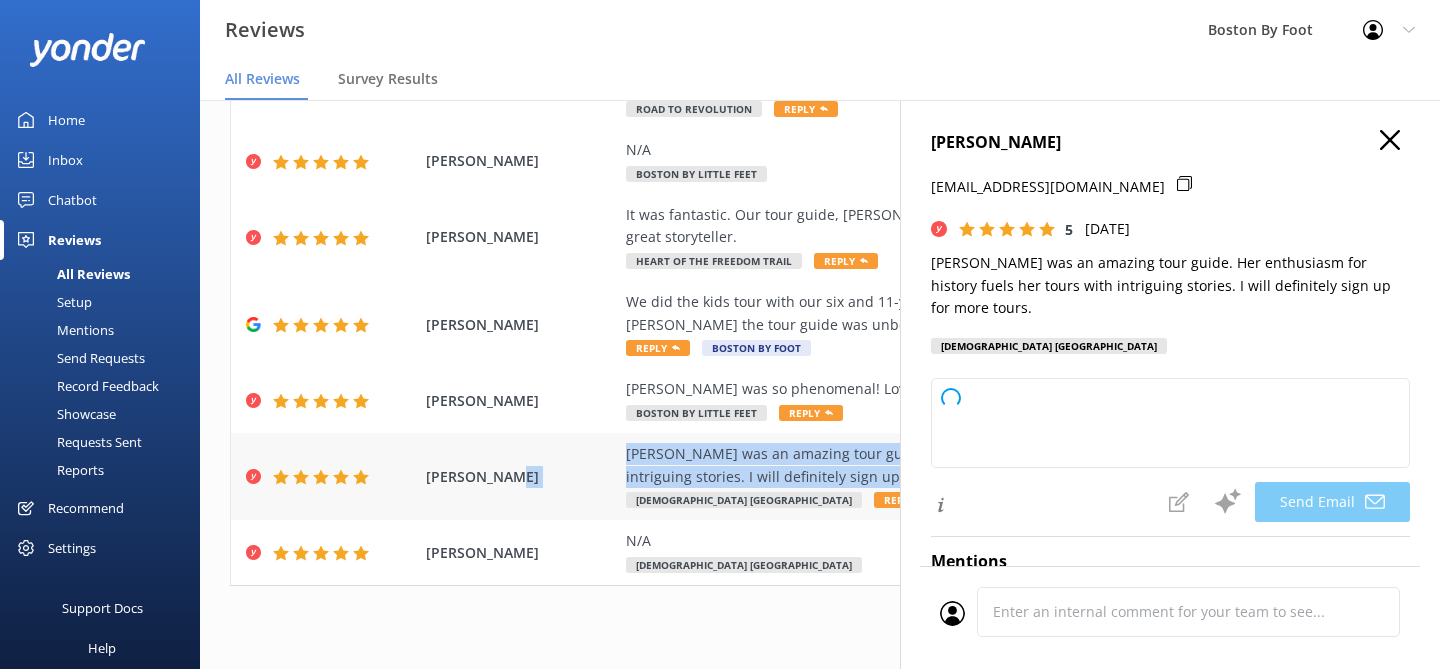copy on "Marina was an amazing tour guide. Her enthusiasm for history fuels her tours with intriguing stories. I will definitely sign up for more tours." 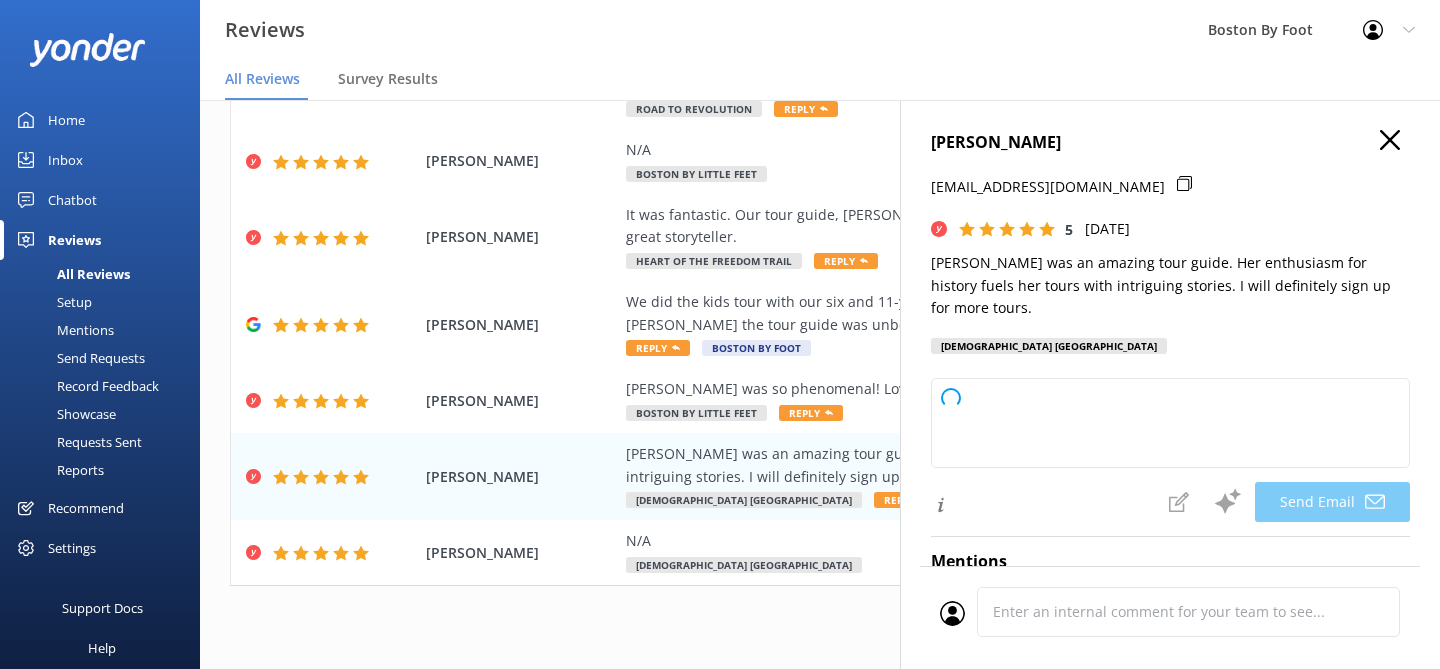 click on "Wendy  Berk" at bounding box center (1170, 143) 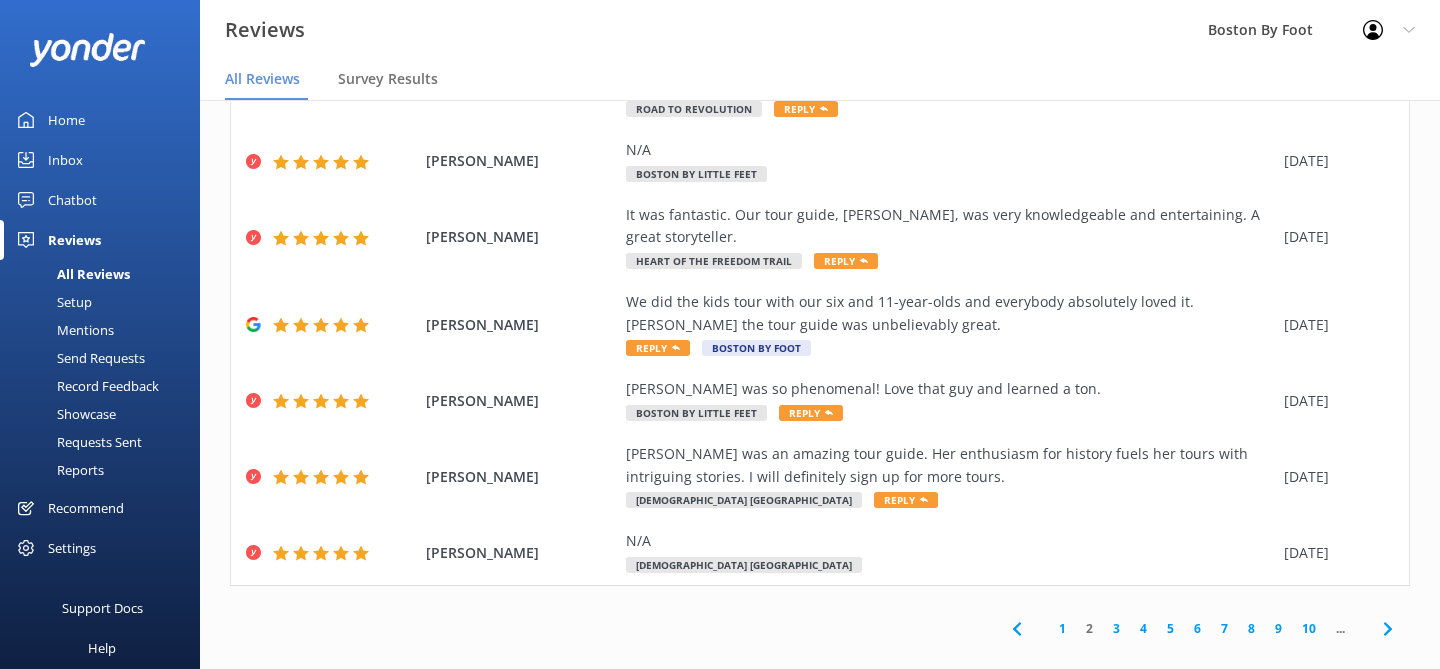 click on "1" at bounding box center (1062, 628) 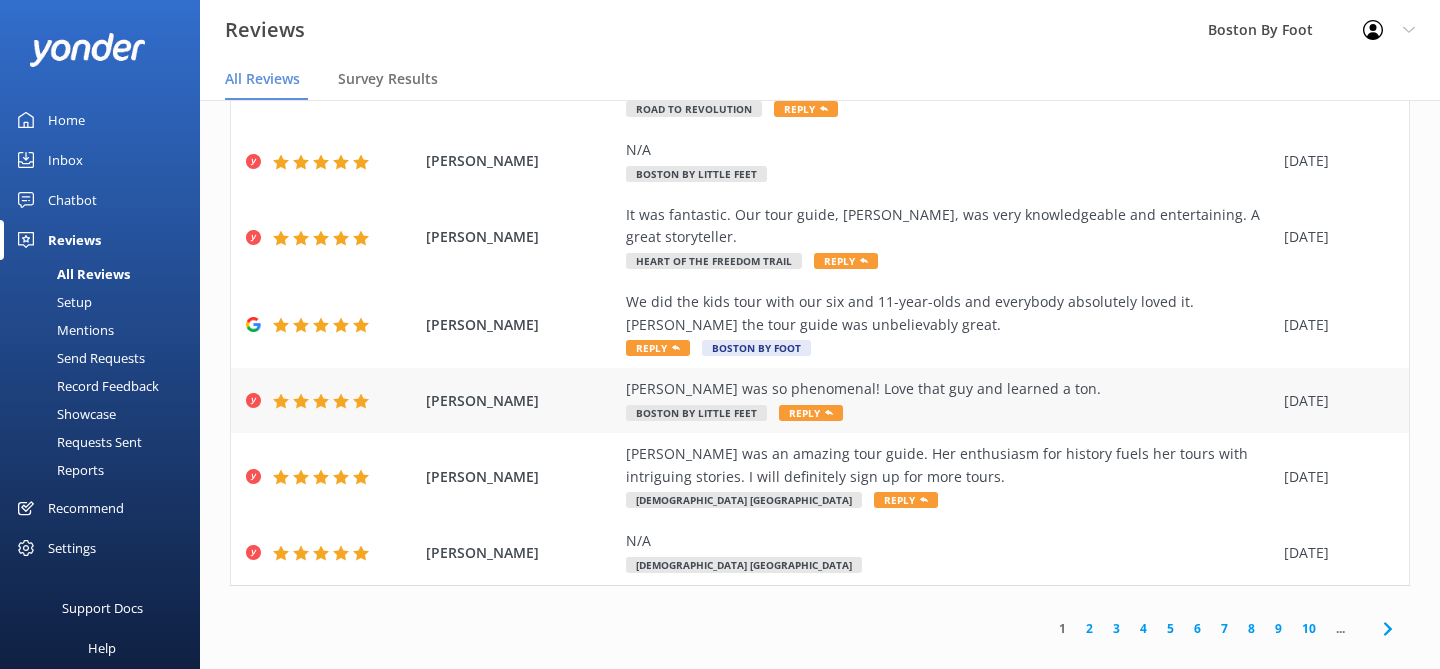 scroll, scrollTop: 0, scrollLeft: 0, axis: both 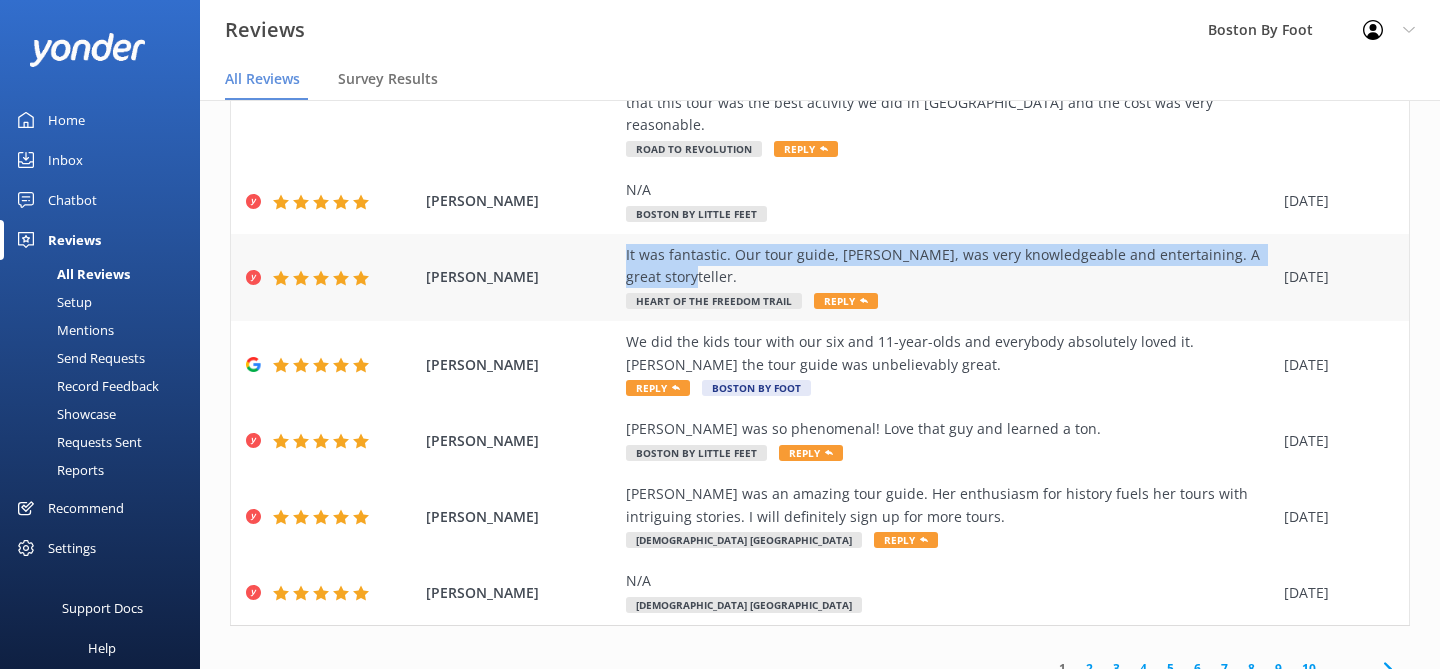 drag, startPoint x: 616, startPoint y: 231, endPoint x: 741, endPoint y: 259, distance: 128.09763 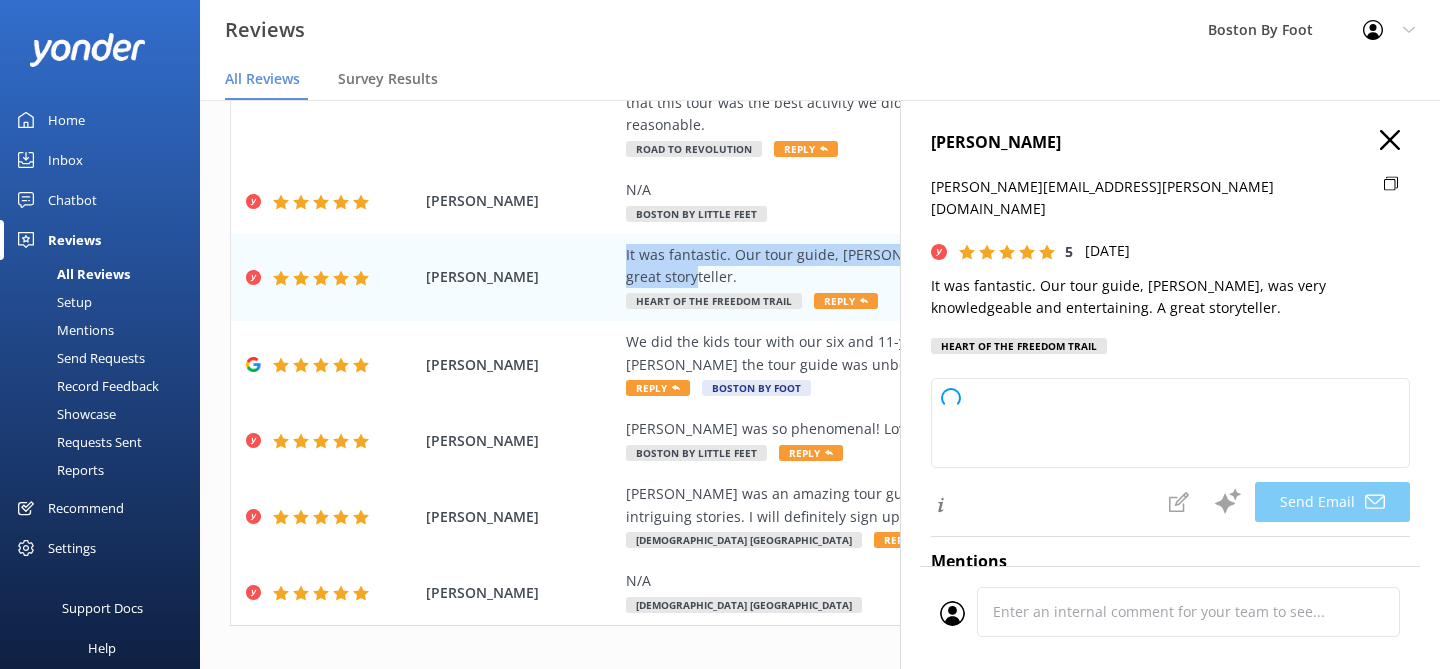 click 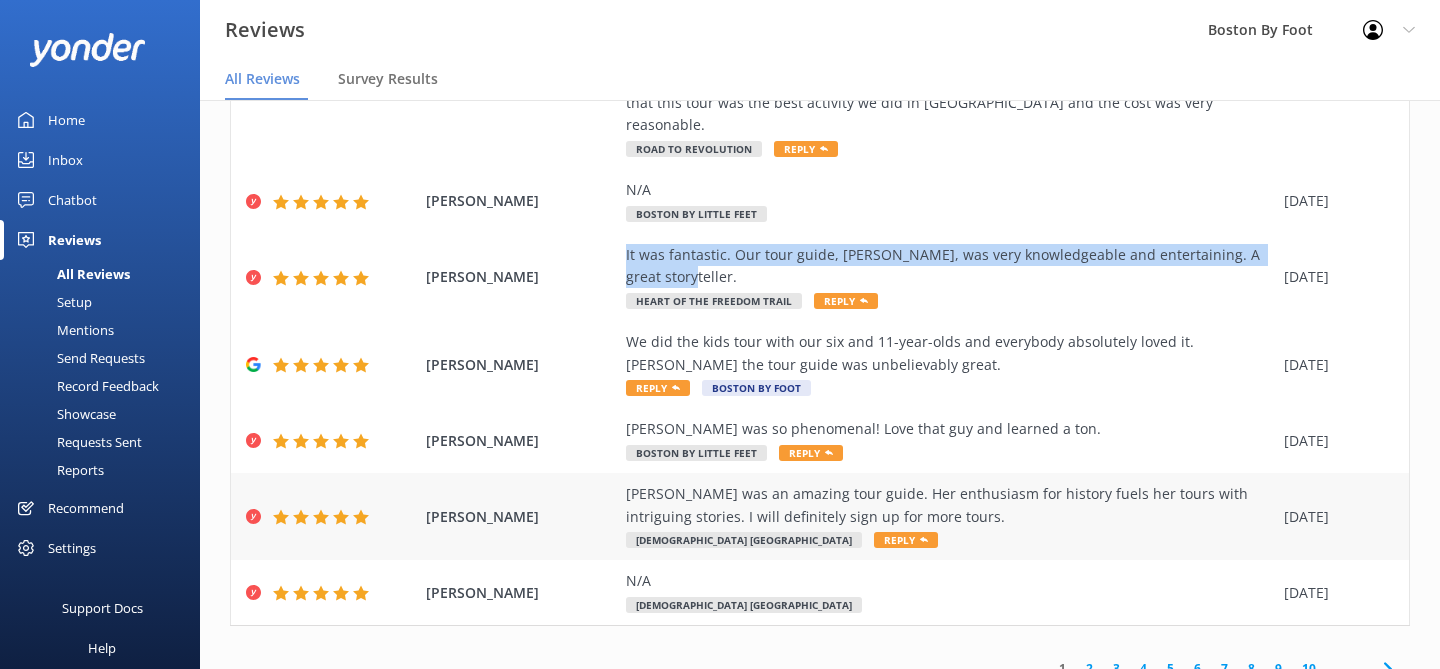 scroll, scrollTop: 40, scrollLeft: 0, axis: vertical 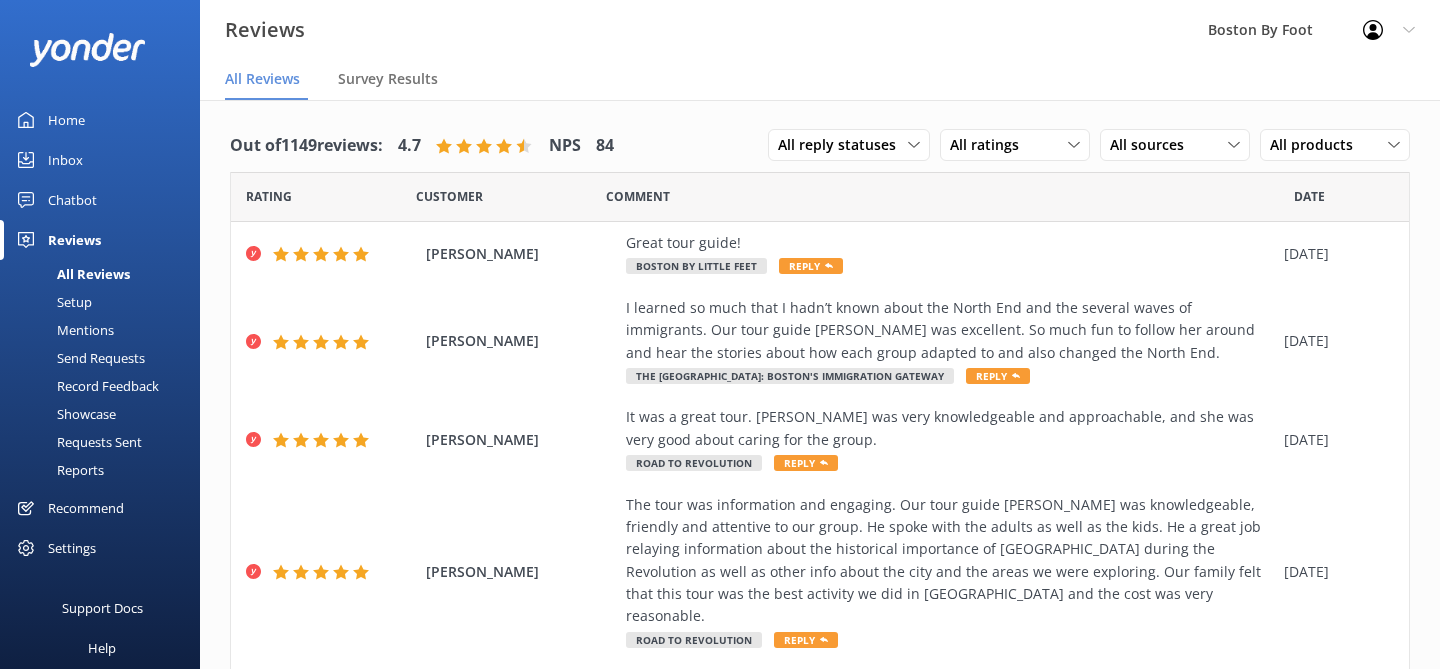 click on "Rating" at bounding box center (269, 196) 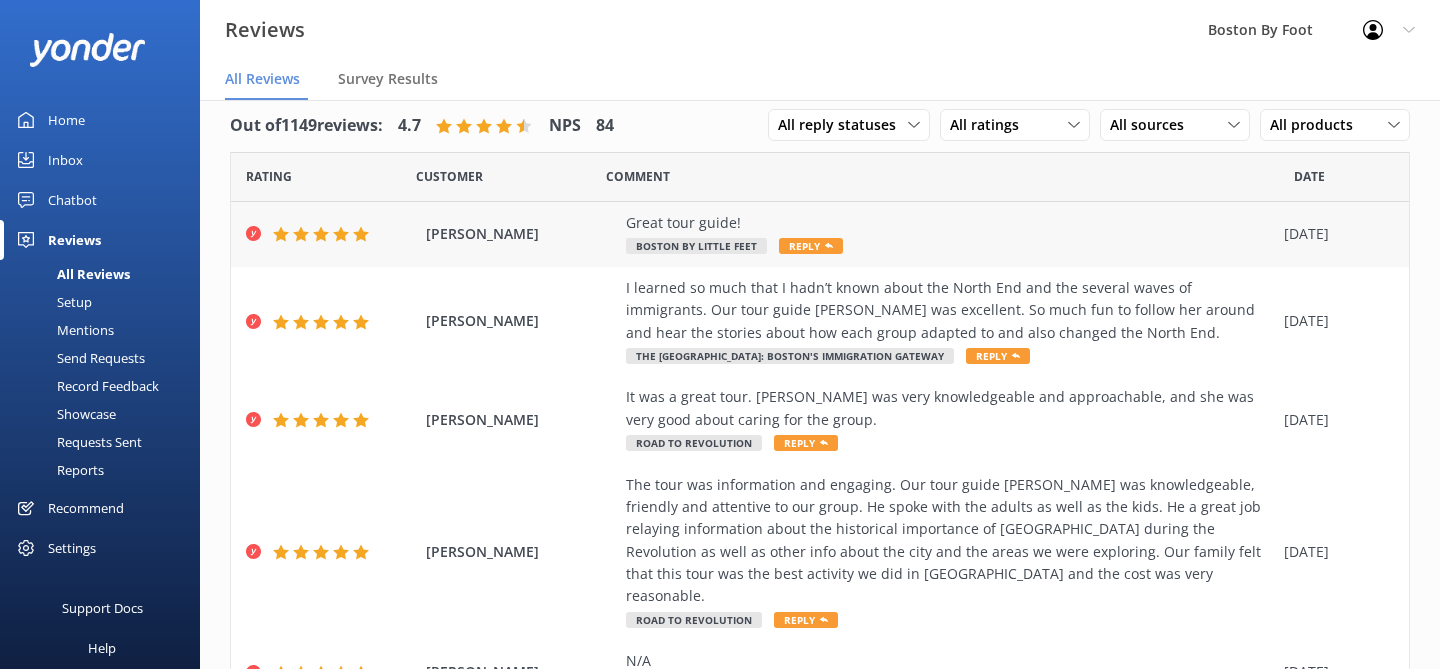 scroll, scrollTop: 0, scrollLeft: 0, axis: both 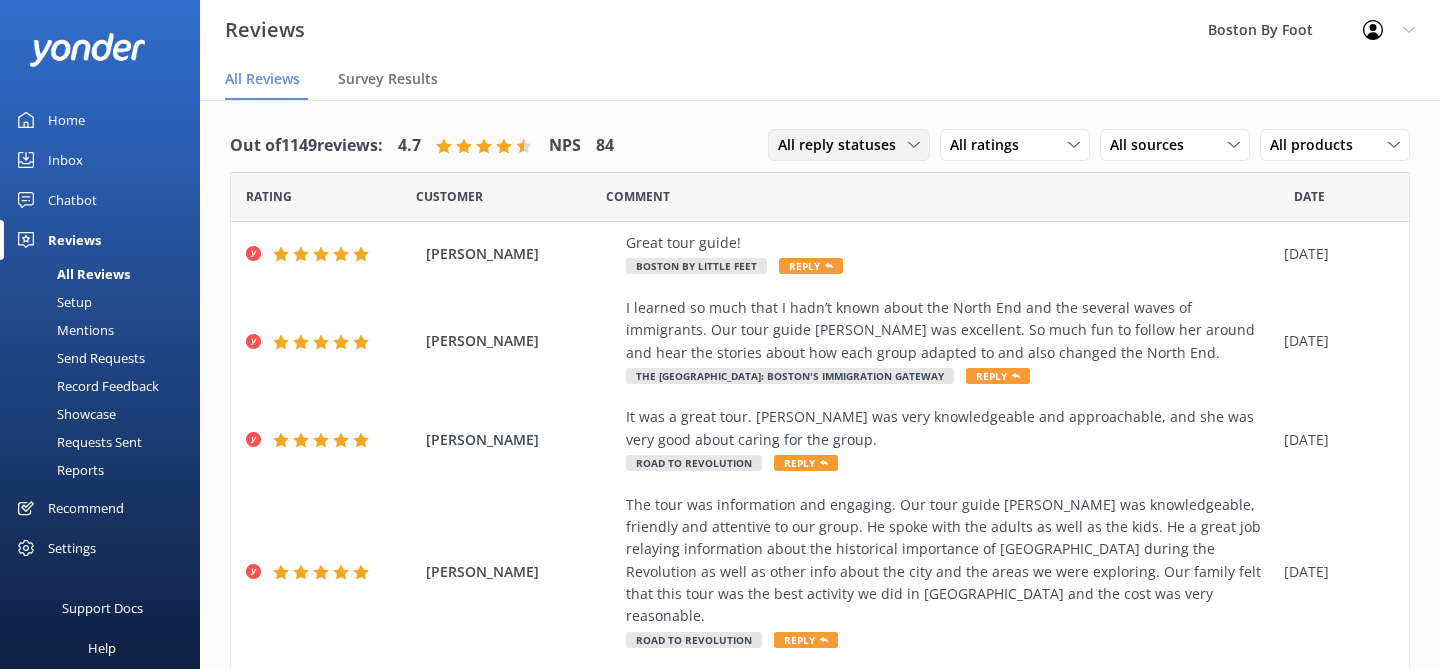 click on "All reply statuses" at bounding box center (843, 145) 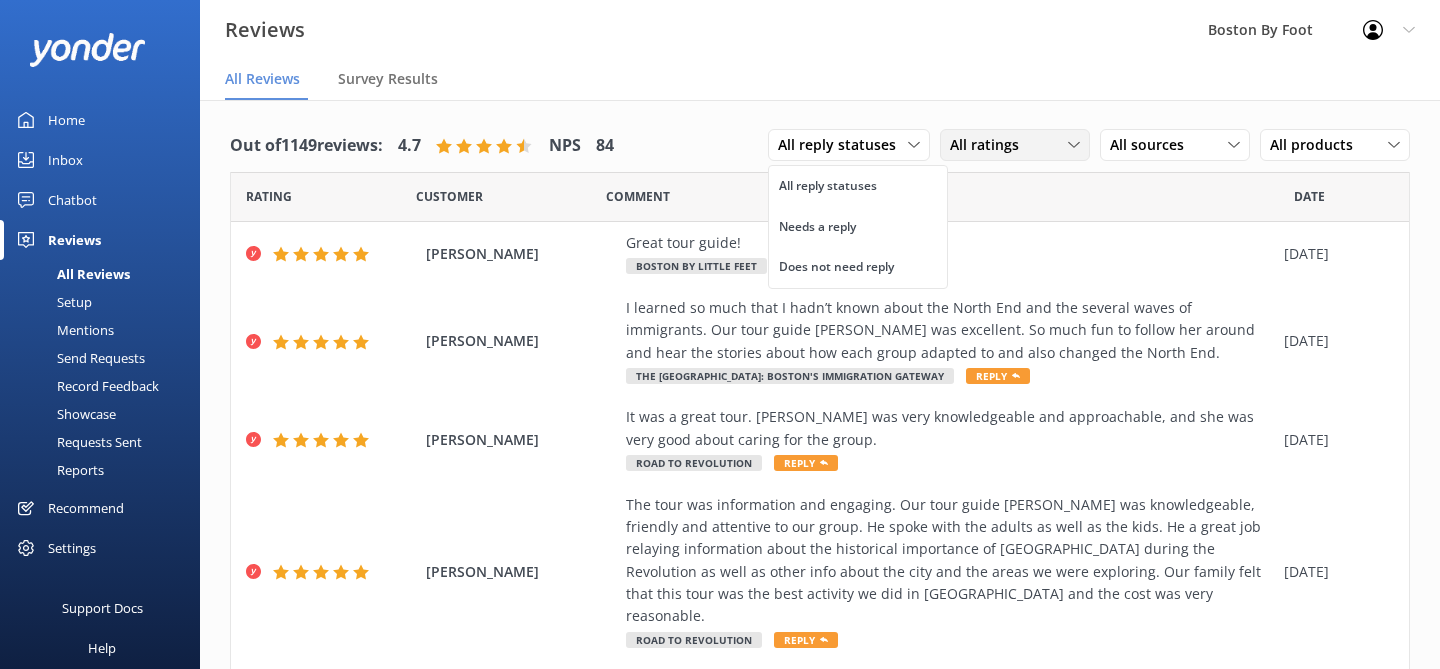 click on "All ratings" at bounding box center [990, 145] 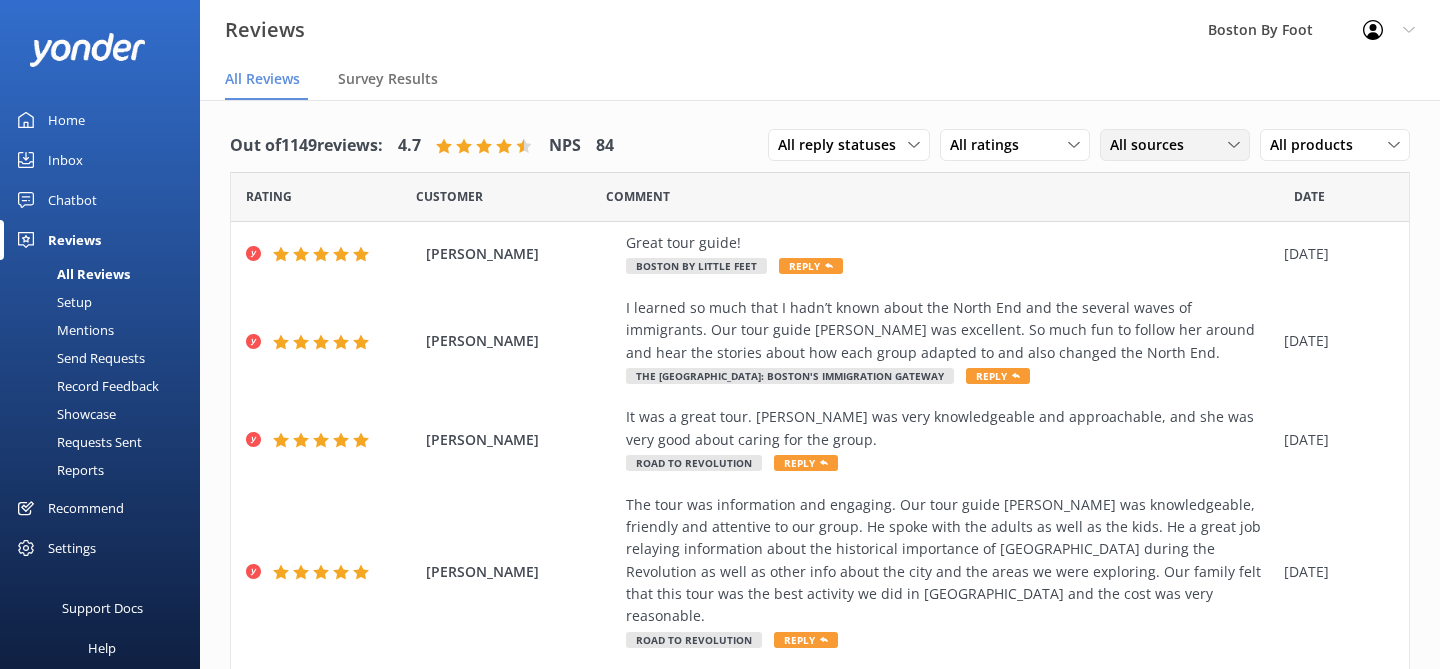 click on "All sources" at bounding box center [1153, 145] 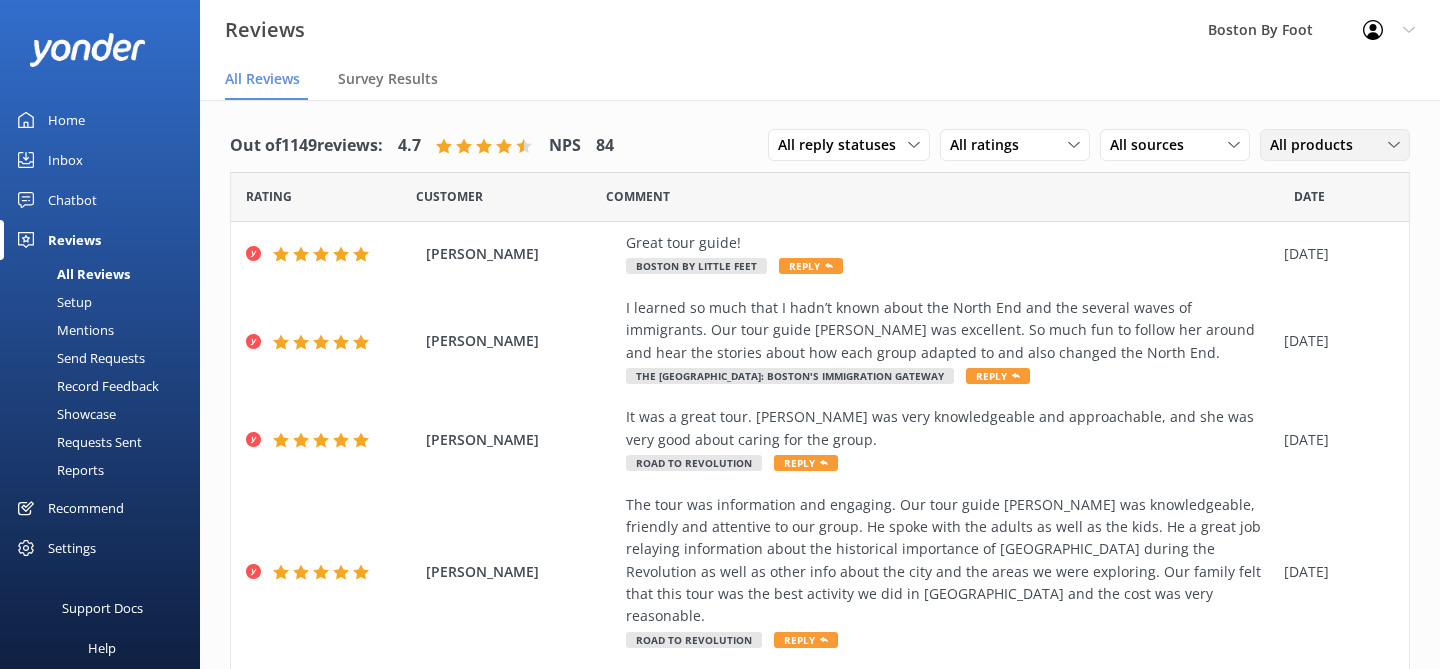 click on "All products" at bounding box center (1317, 145) 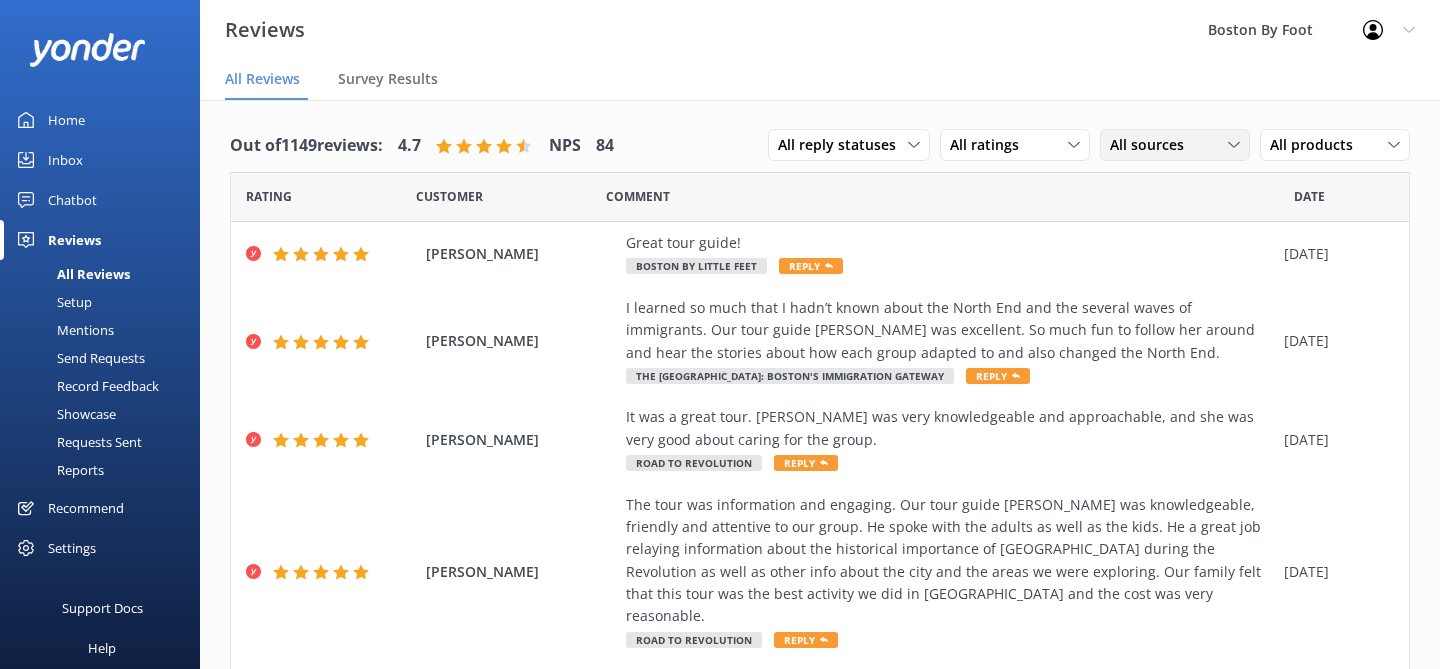 click on "All sources" at bounding box center (1153, 145) 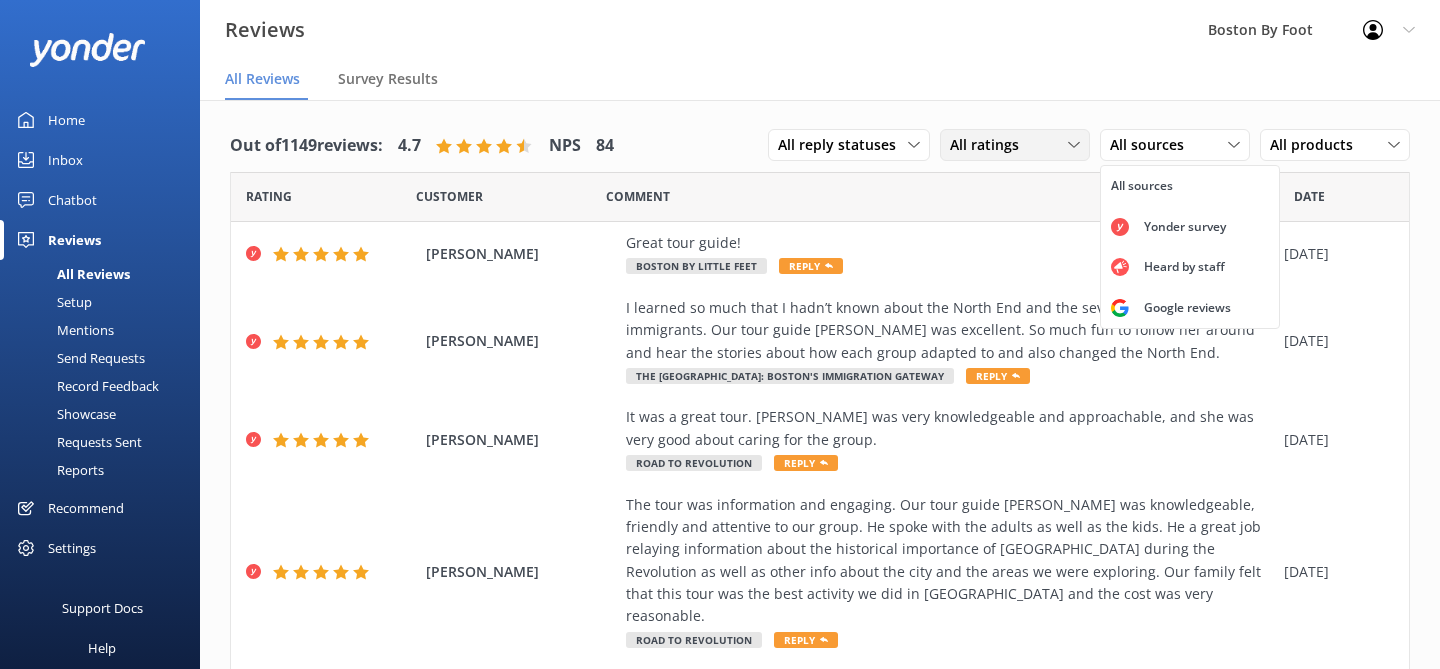 click on "All ratings" at bounding box center [1015, 145] 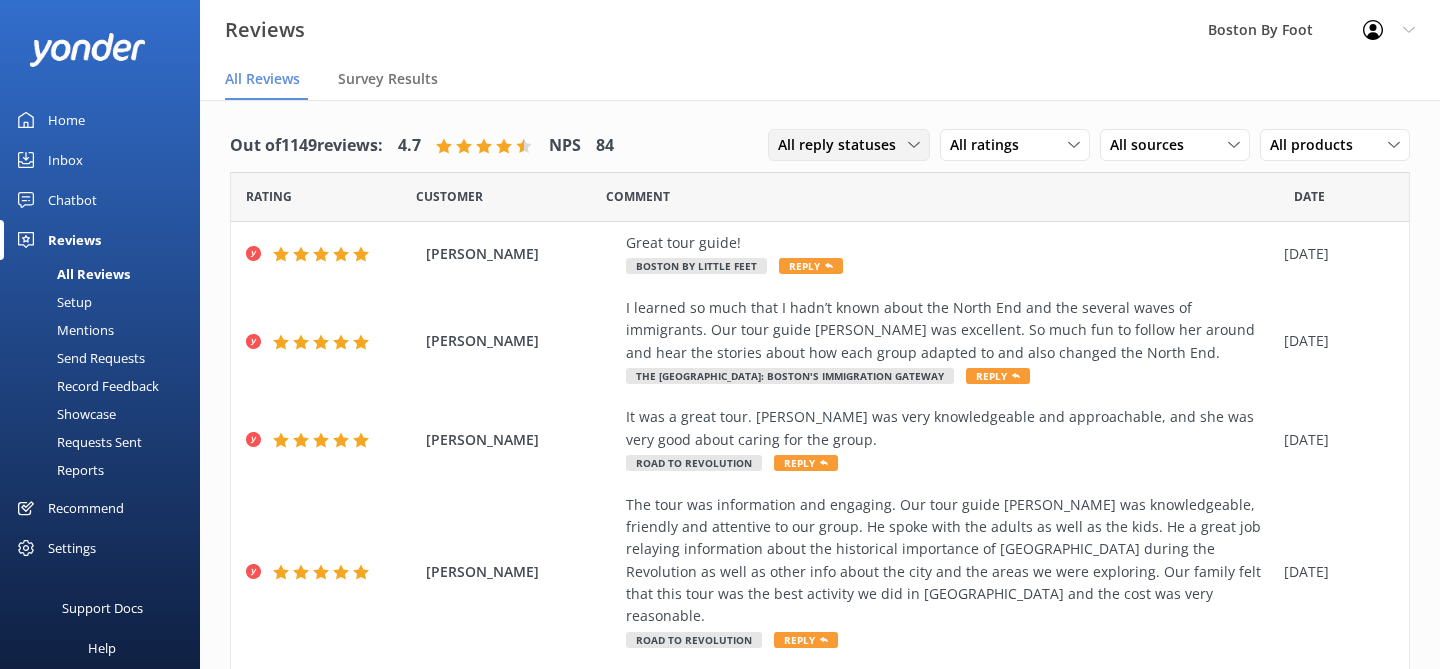 click on "All reply statuses" at bounding box center (843, 145) 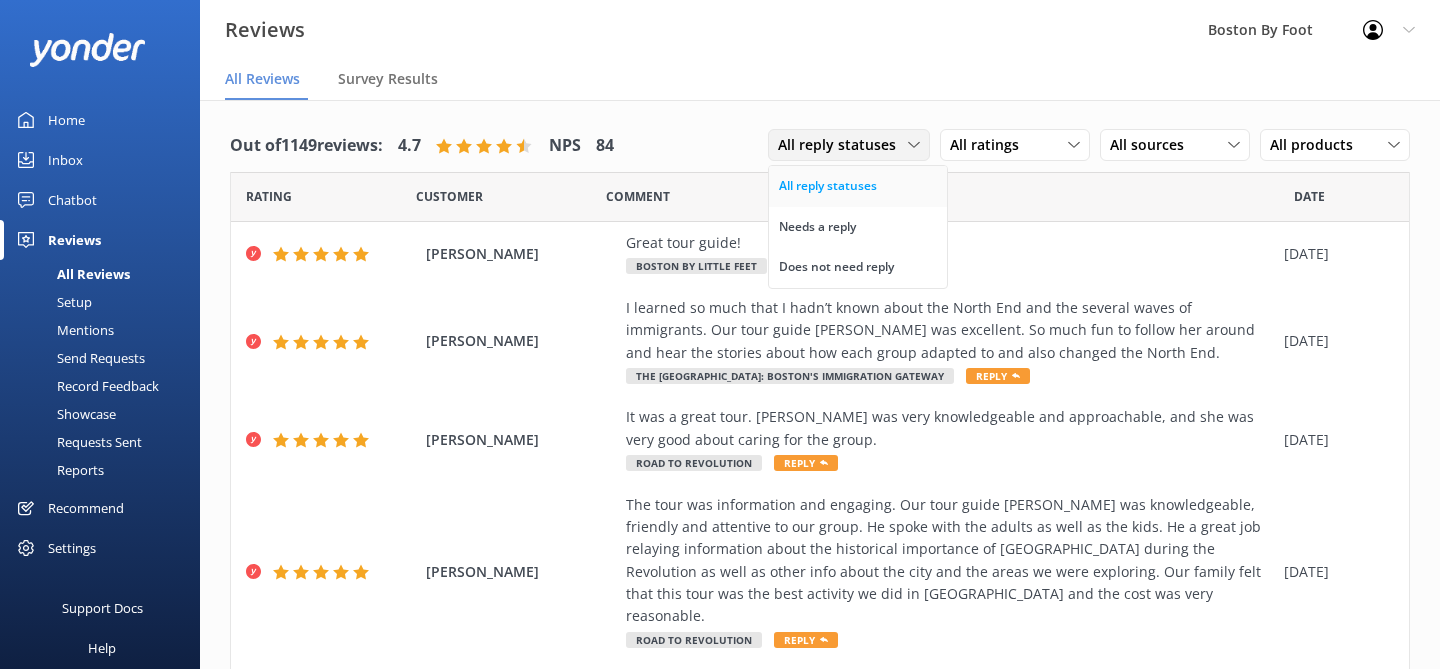 click on "All reply statuses" at bounding box center [828, 186] 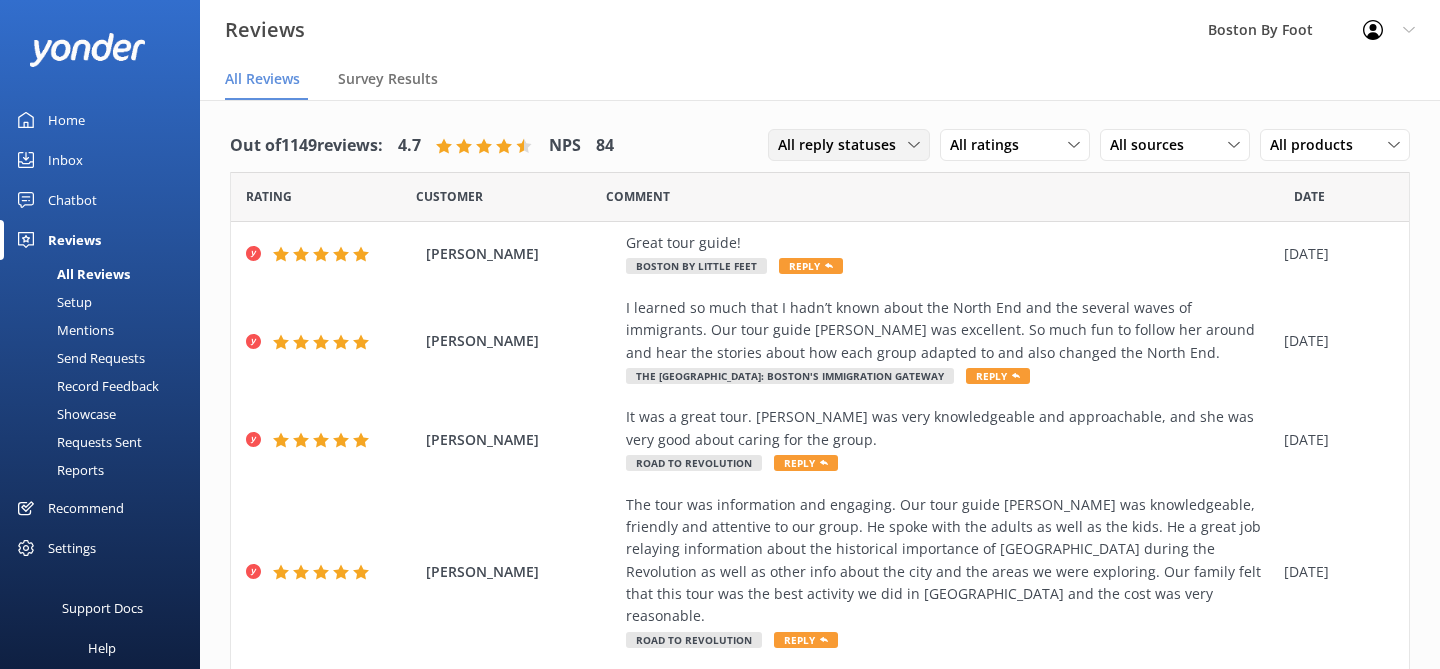 click on "All reply statuses" at bounding box center [849, 145] 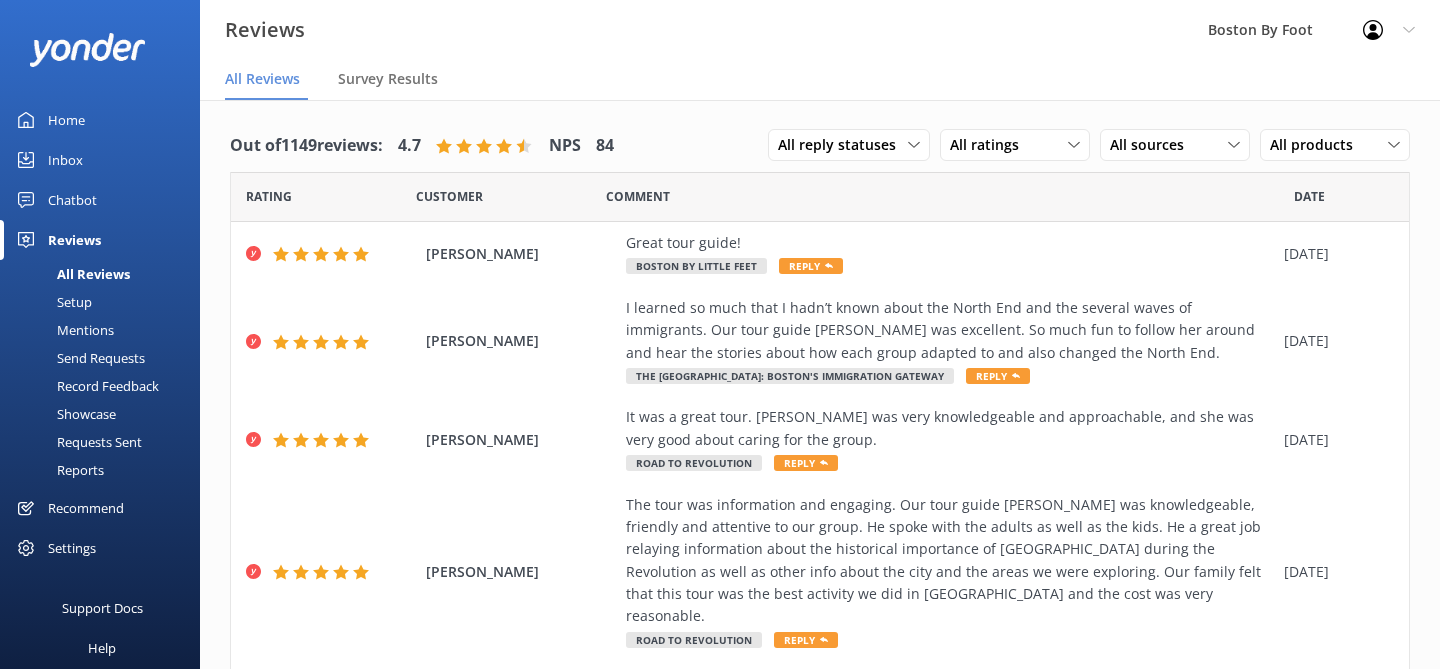 click on "Out of  1149  reviews: 4.7 NPS 84 All reply statuses All reply statuses Needs a reply Does not need reply All ratings All ratings Promoters Passives Detractors All sources All sources Yonder survey Heard by staff Google reviews All products All products Virtual Experiences Beacon Hill Boston By Little Feet The Dark Side of Boston Heart of the Freedom Trail The North End: Boston's Immigration Gateway Road to Revolution Reinventing Boston Finding Aesop's Fables in Copley Square Art, Architecture and Gardens Back Bay's Victorian Architecture Bay Village Becoming Back Bay Before Boston: Shawmut Peninsula Through 1630 Ben Franklin: Son of Boston Black Voices: Writers for a 19th Century Revolution Boston Reborn: After the Great Fire of 1872 Boston's Chinatown Boston's Gilded Age Boston’s LGBTQ Past Boston's Loyalists Bulfinch Triangle Change and Response: Boston's Architecture Commonwealth Ave. East Boston: Maverick Square and Beyond East Cambridge Fierce and Feminine: Great Women of Boston Fort Point and Seaport" at bounding box center (820, 146) 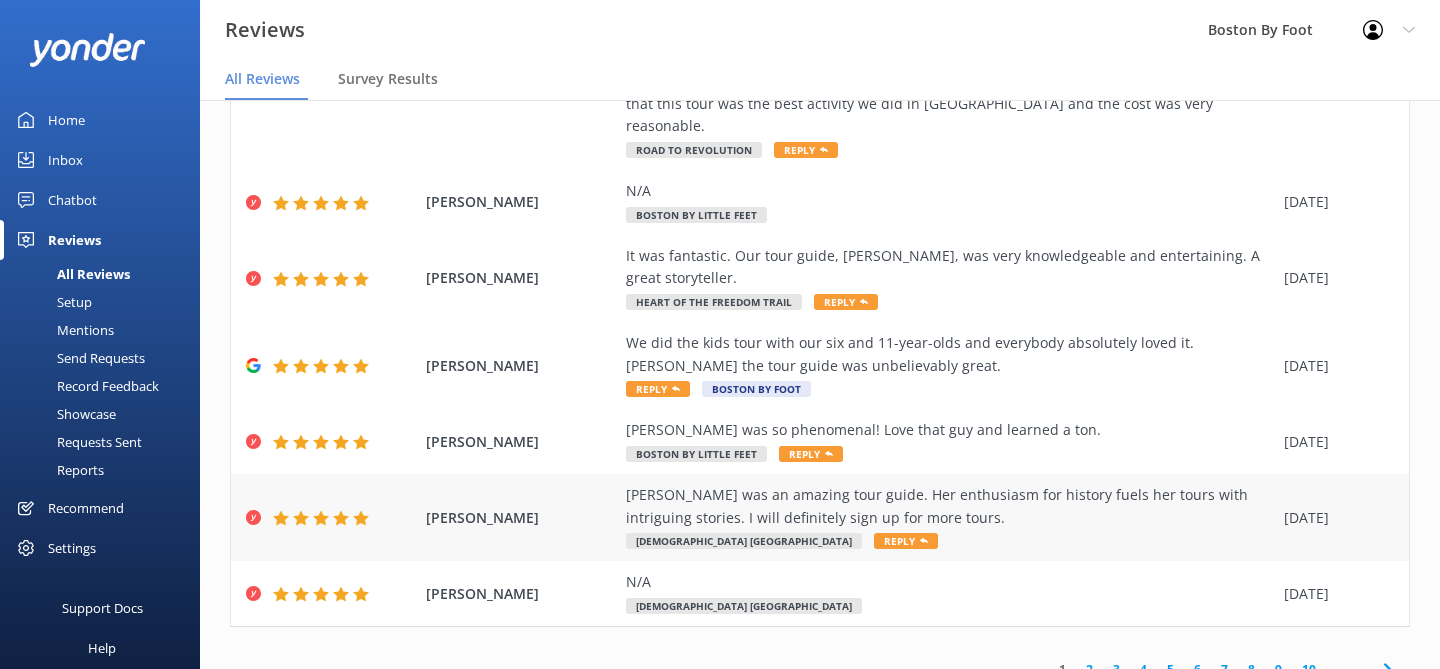 scroll, scrollTop: 491, scrollLeft: 0, axis: vertical 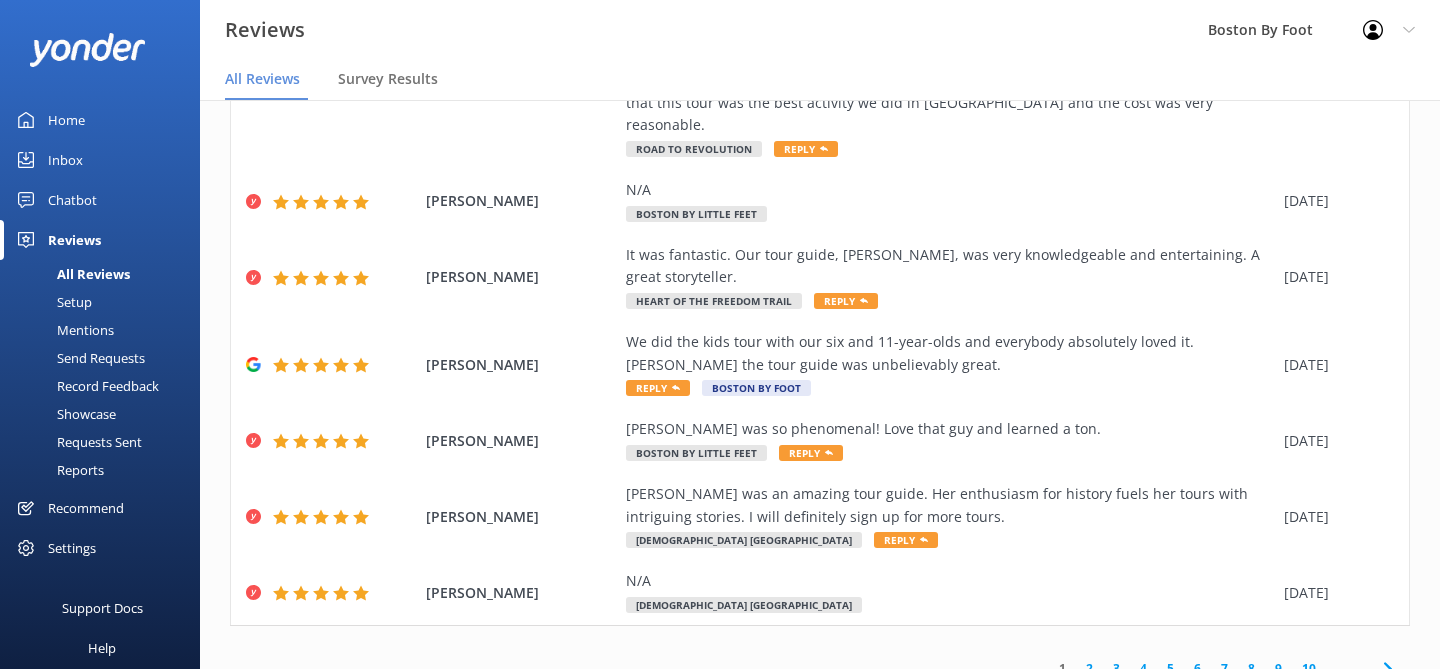 click on "2" at bounding box center (1089, 668) 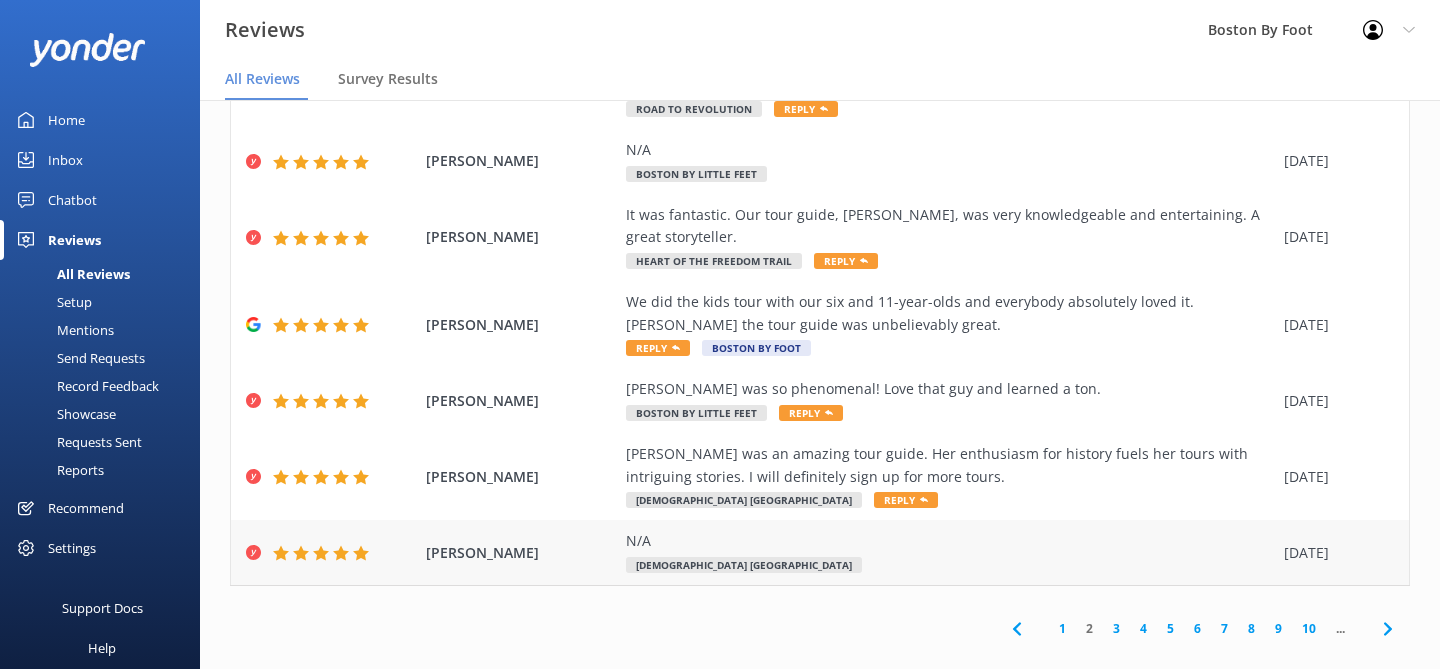 scroll, scrollTop: 0, scrollLeft: 0, axis: both 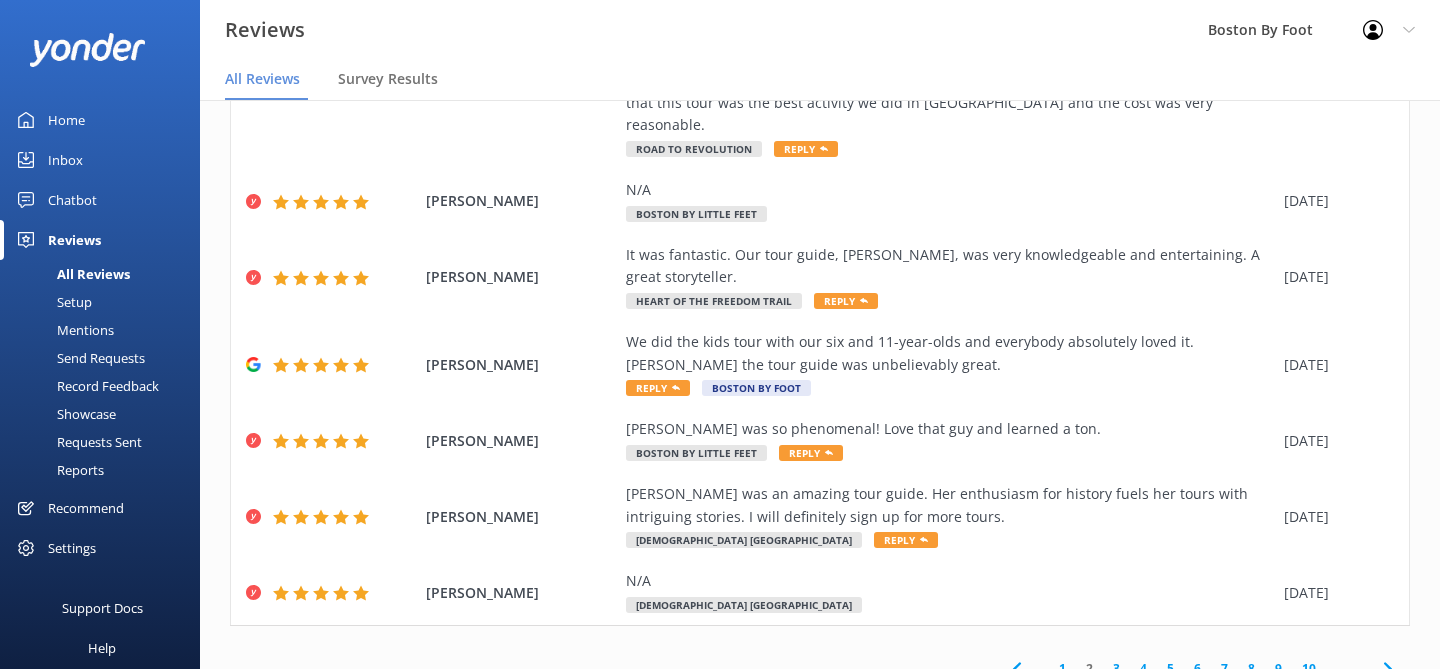 click 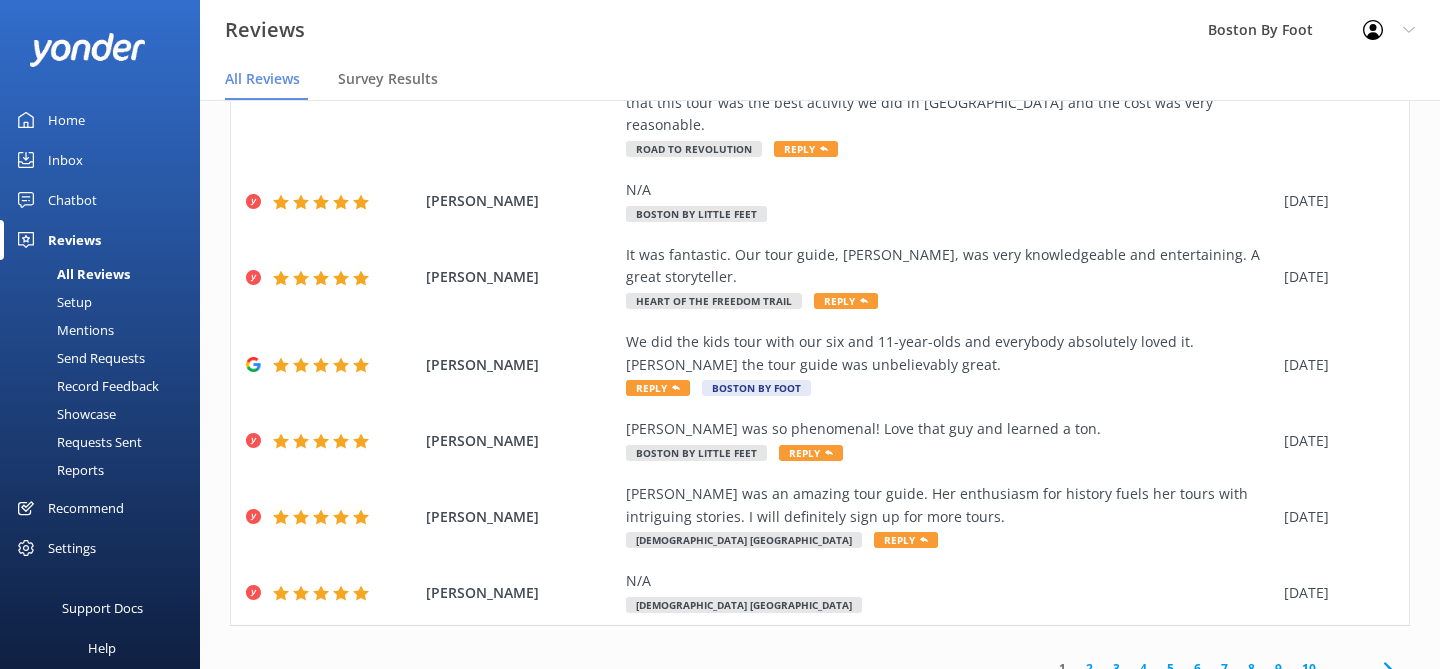 click on "1 2 3 4 5 6 7 8 9 10 ..." at bounding box center [820, 668] 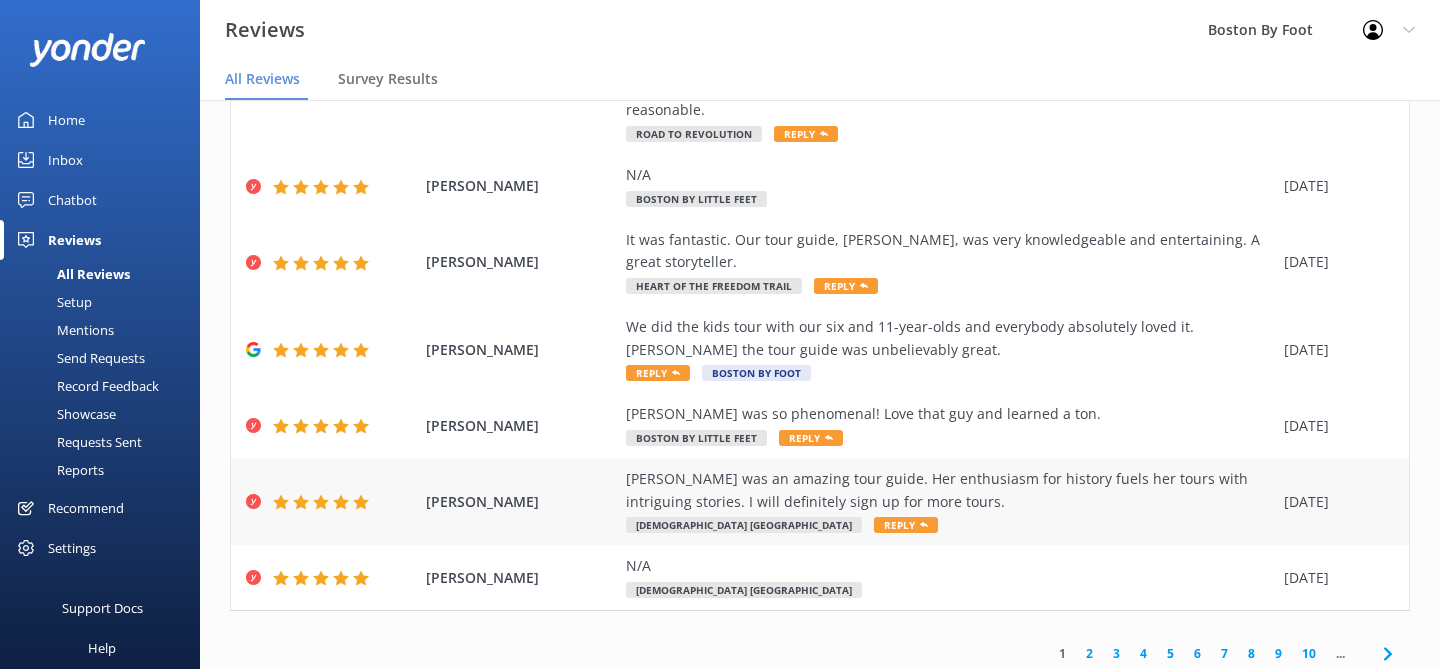 scroll, scrollTop: 0, scrollLeft: 0, axis: both 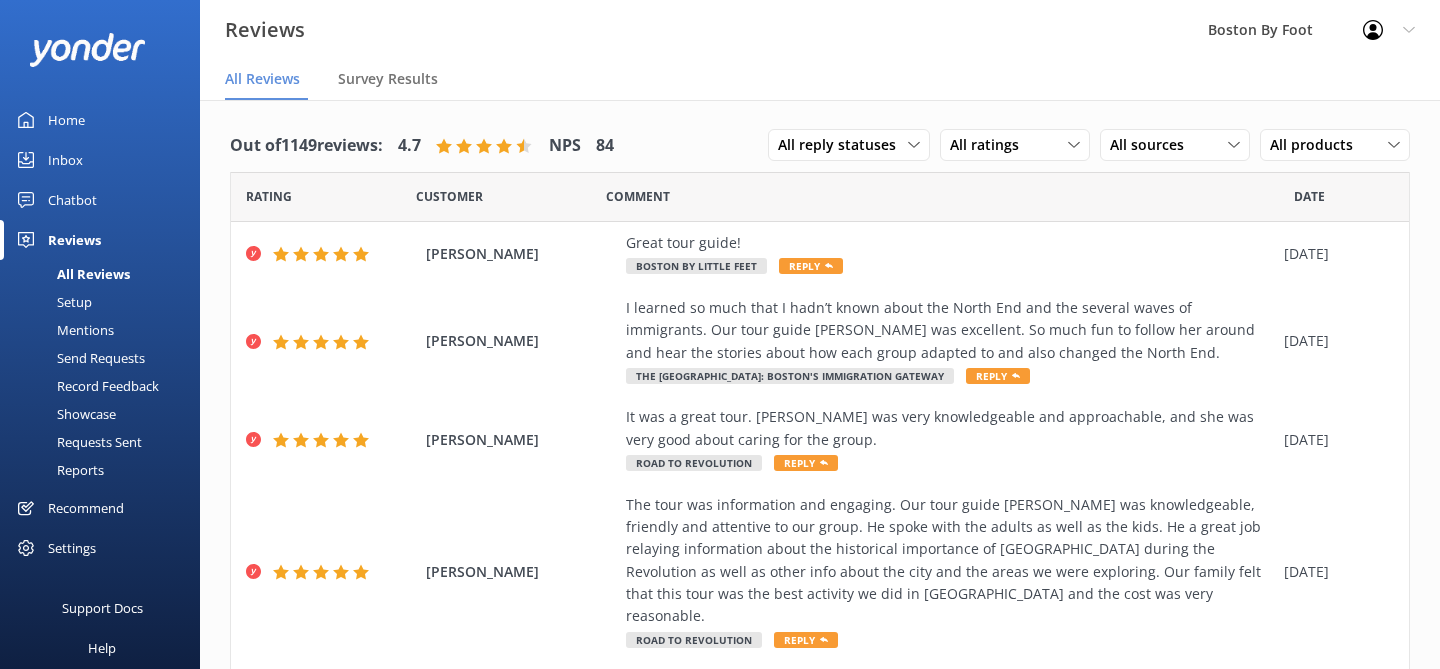 click on "All Reviews" at bounding box center (71, 274) 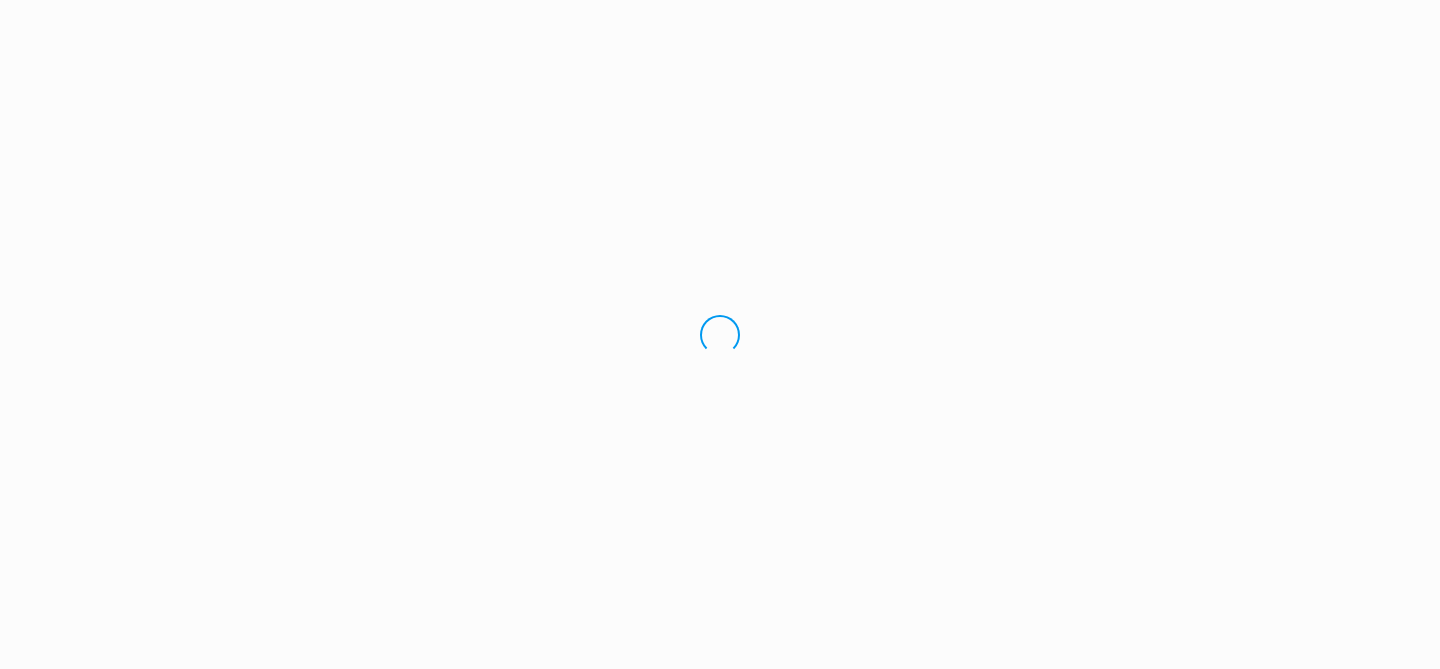 scroll, scrollTop: 0, scrollLeft: 0, axis: both 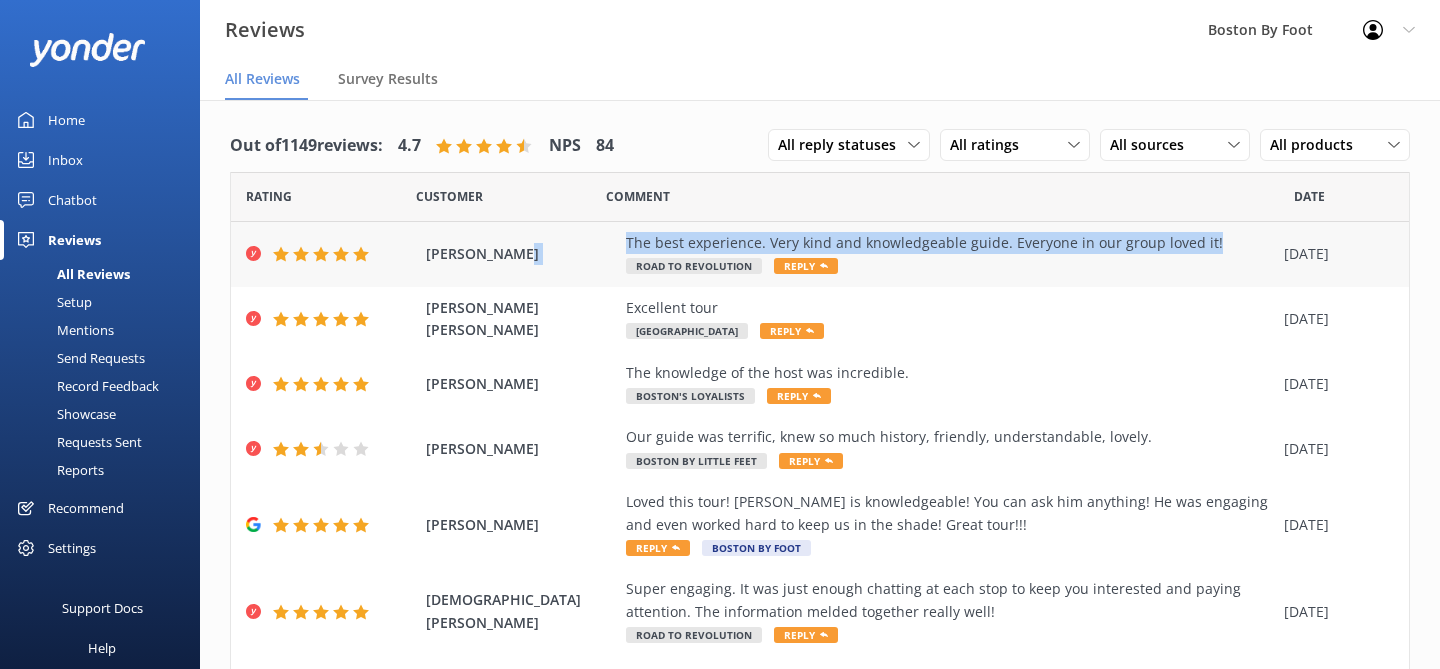 drag, startPoint x: 1242, startPoint y: 240, endPoint x: 620, endPoint y: 245, distance: 622.0201 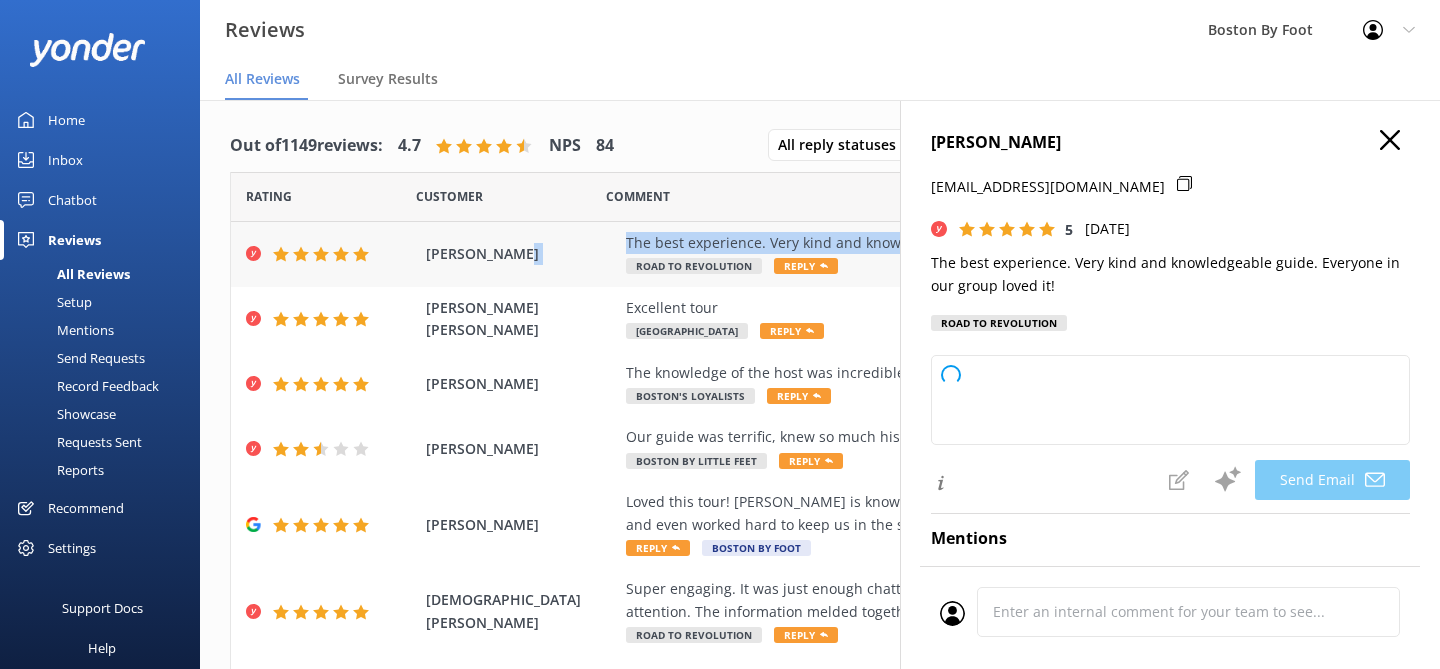 copy on "The best experience. Very kind and knowledgeable guide. Everyone in our group loved it!" 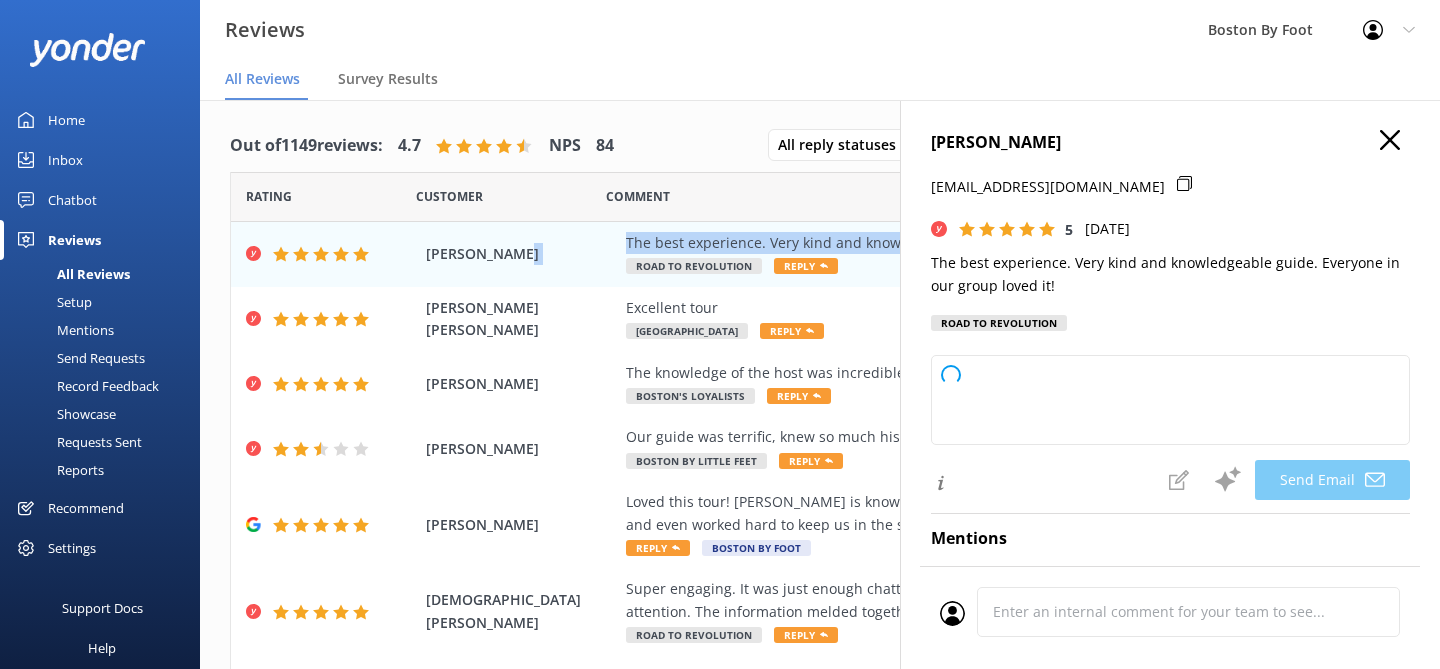type on "Thank you so much, [PERSON_NAME]! We’re thrilled to hear you and your group had such a great experience with our guide. Your kind words mean a lot to us. We hope to welcome you back again soon!" 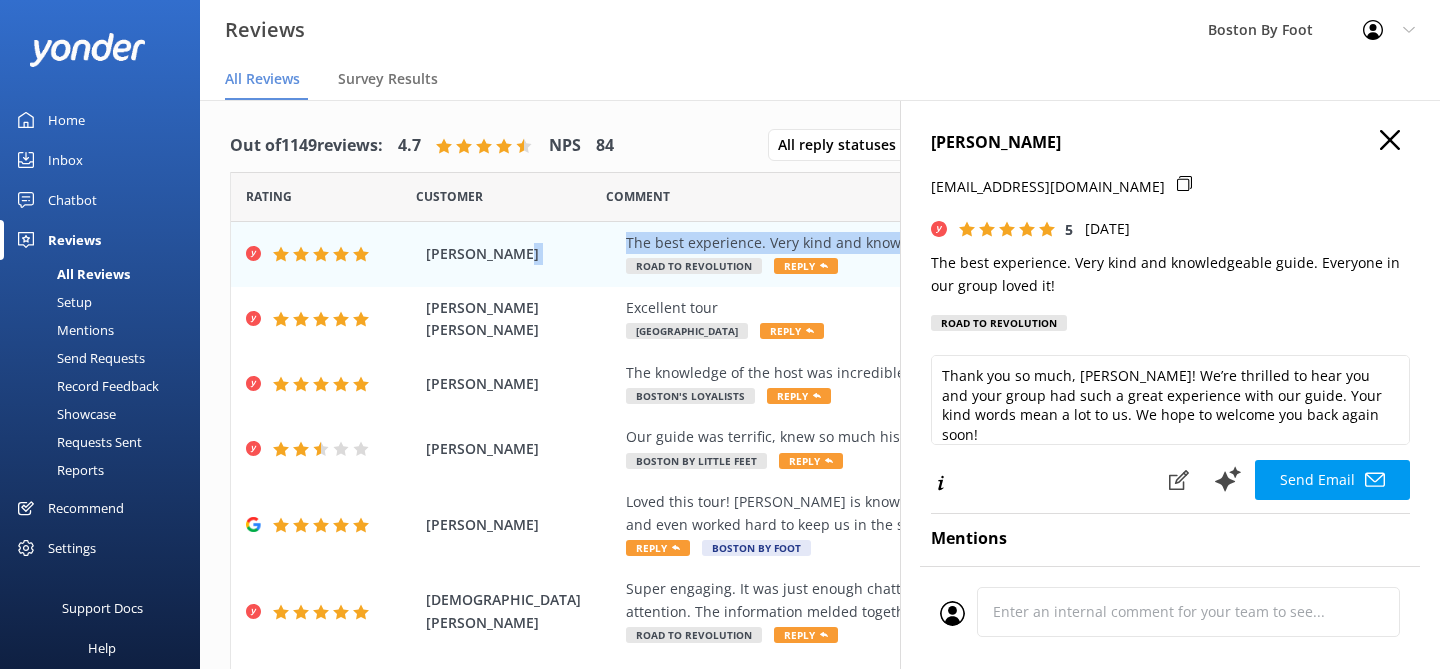 click 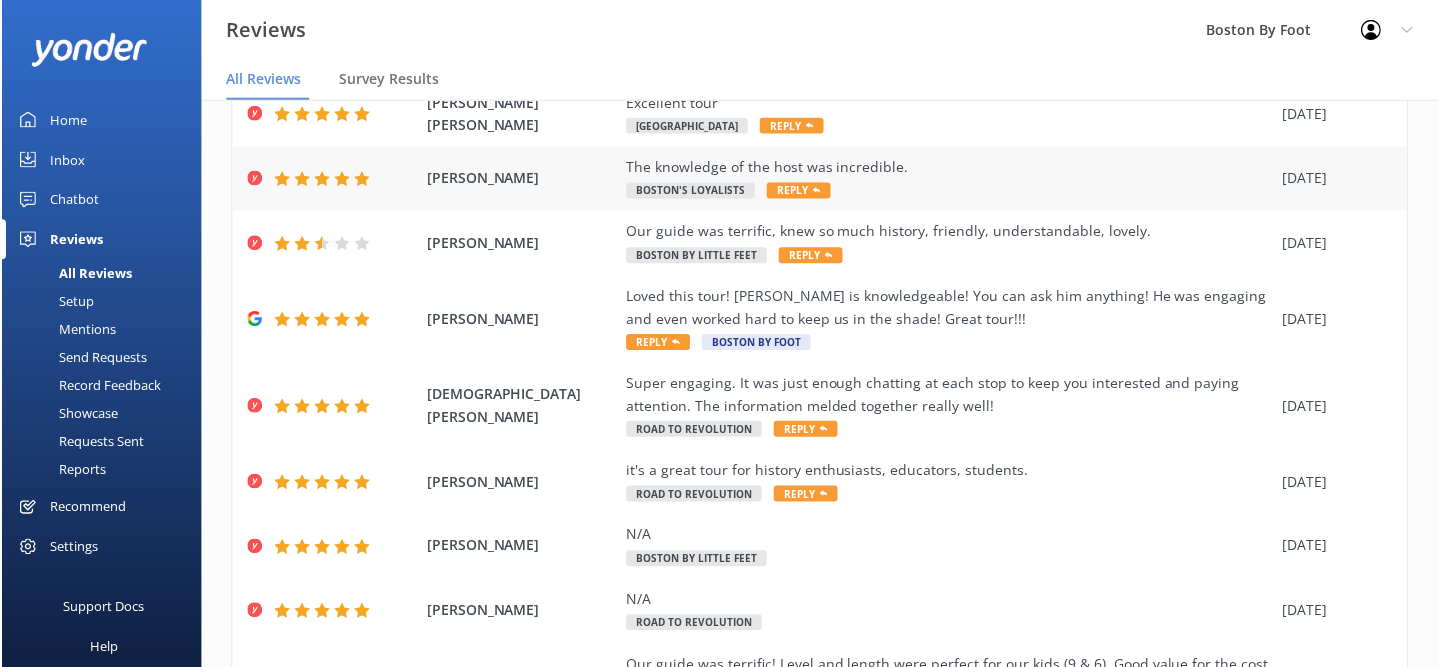 scroll, scrollTop: 207, scrollLeft: 0, axis: vertical 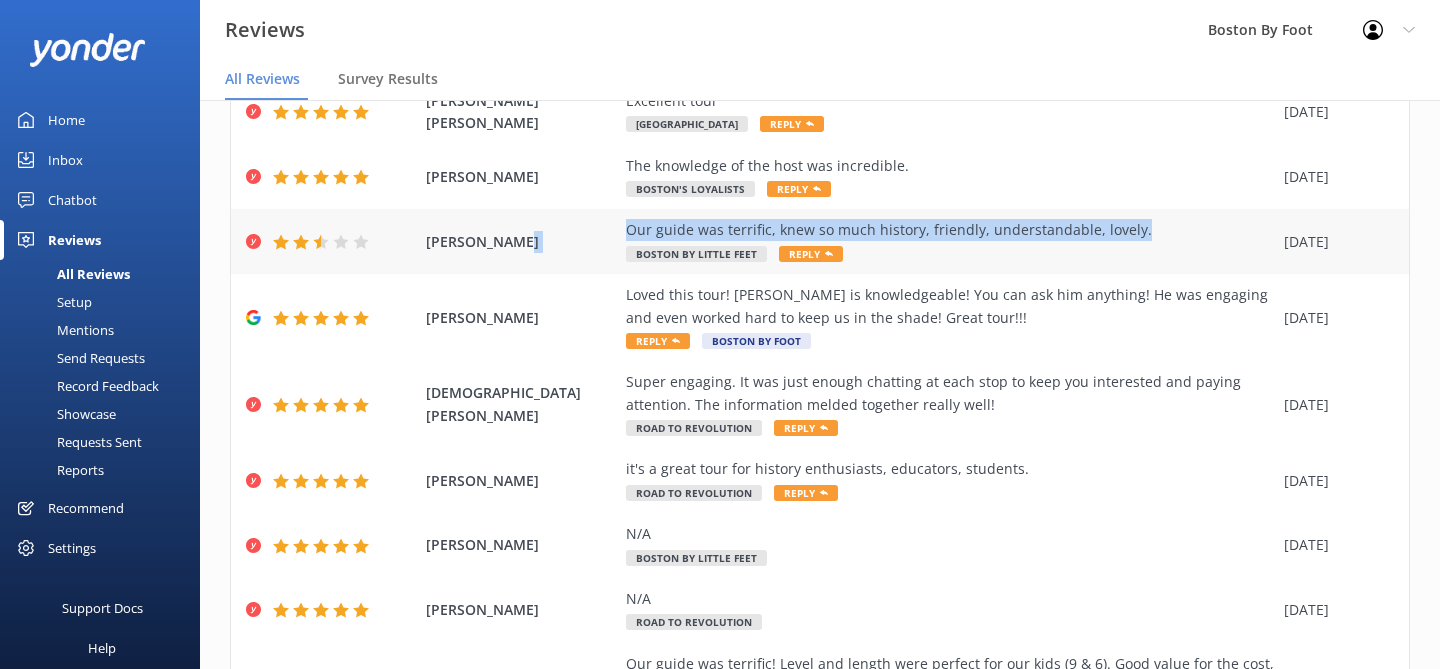 drag, startPoint x: 1153, startPoint y: 222, endPoint x: 599, endPoint y: 243, distance: 554.3979 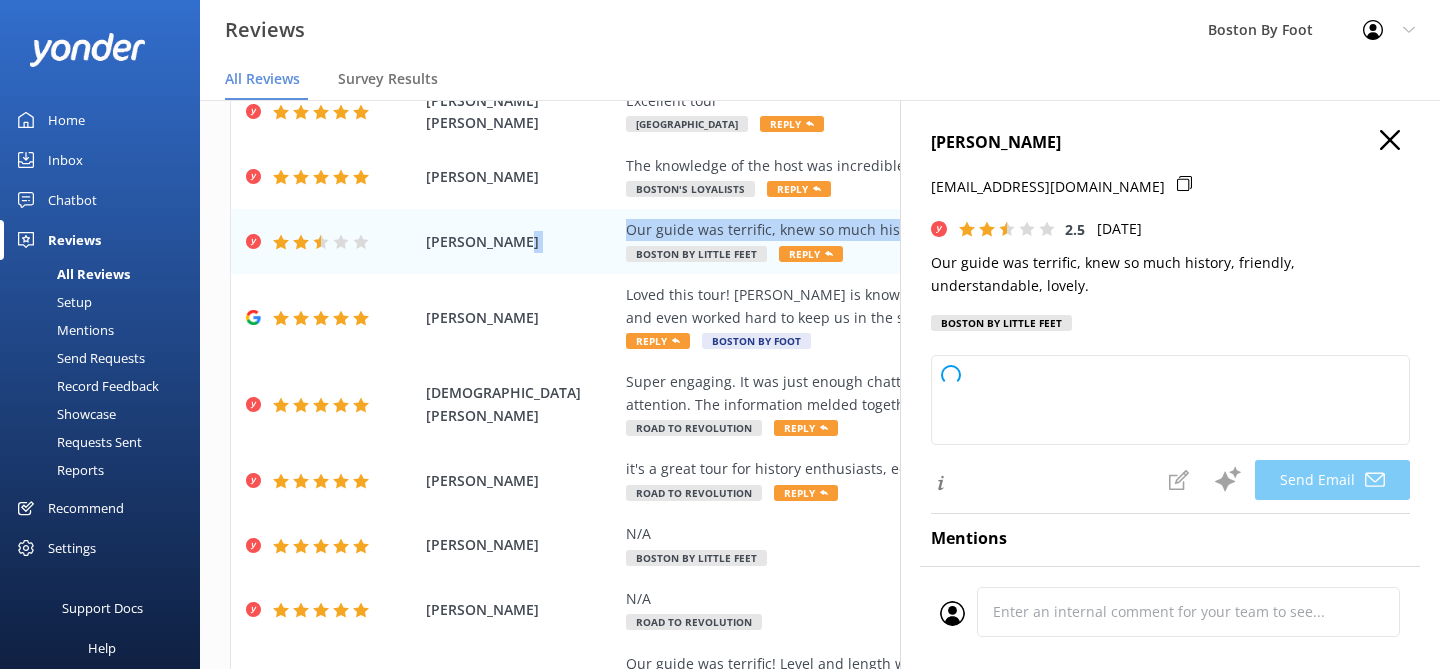 click 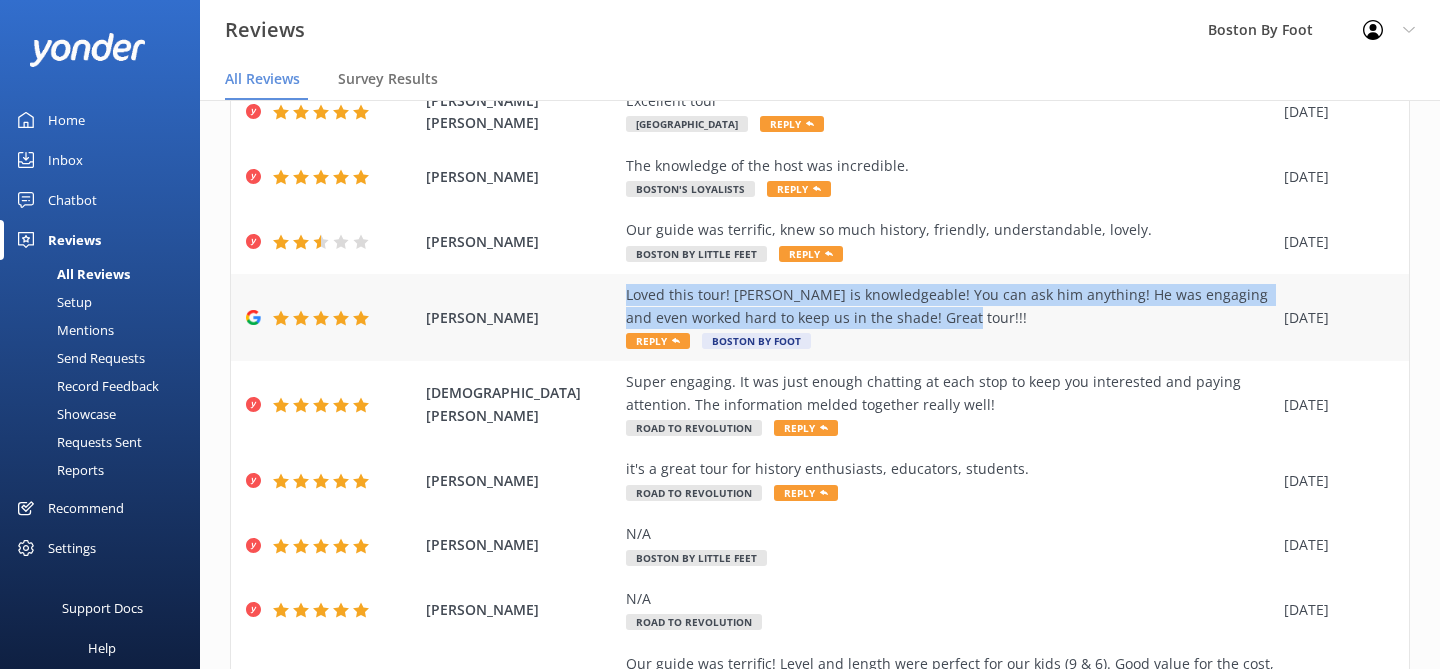 drag, startPoint x: 991, startPoint y: 320, endPoint x: 619, endPoint y: 298, distance: 372.64996 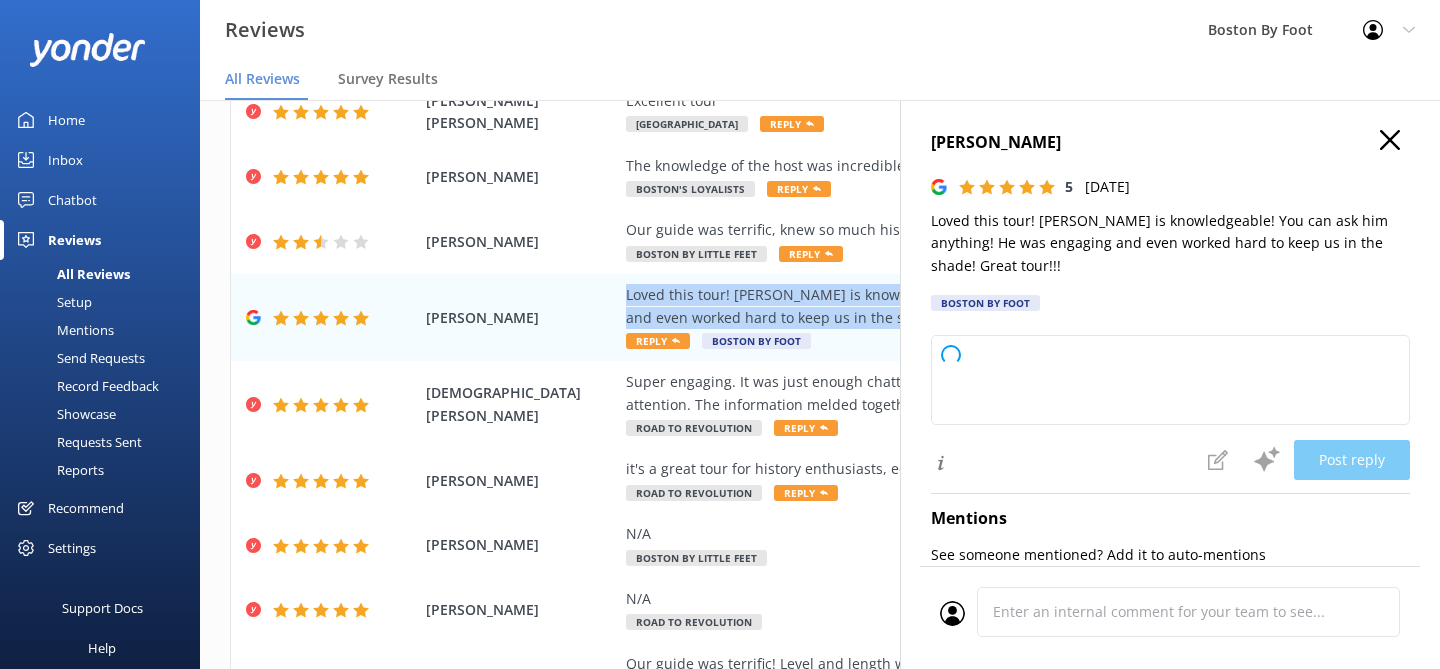 click 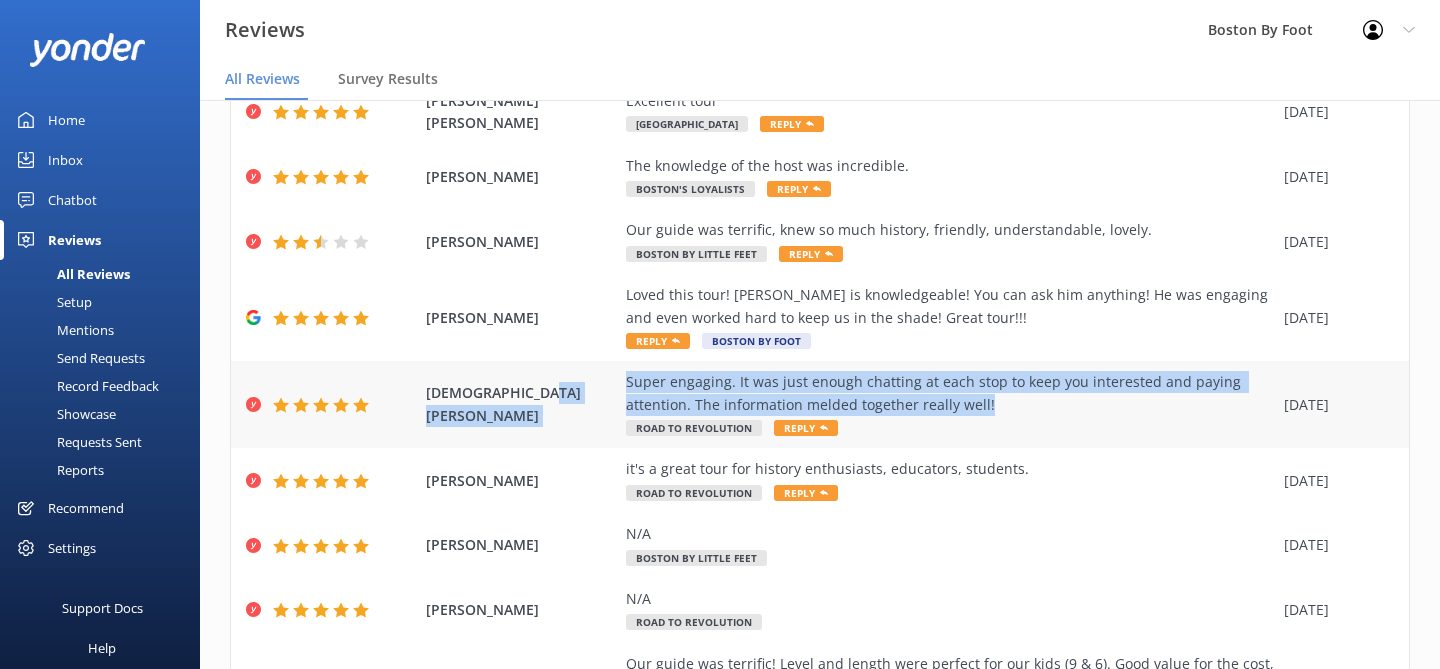 drag, startPoint x: 1042, startPoint y: 411, endPoint x: 575, endPoint y: 405, distance: 467.03854 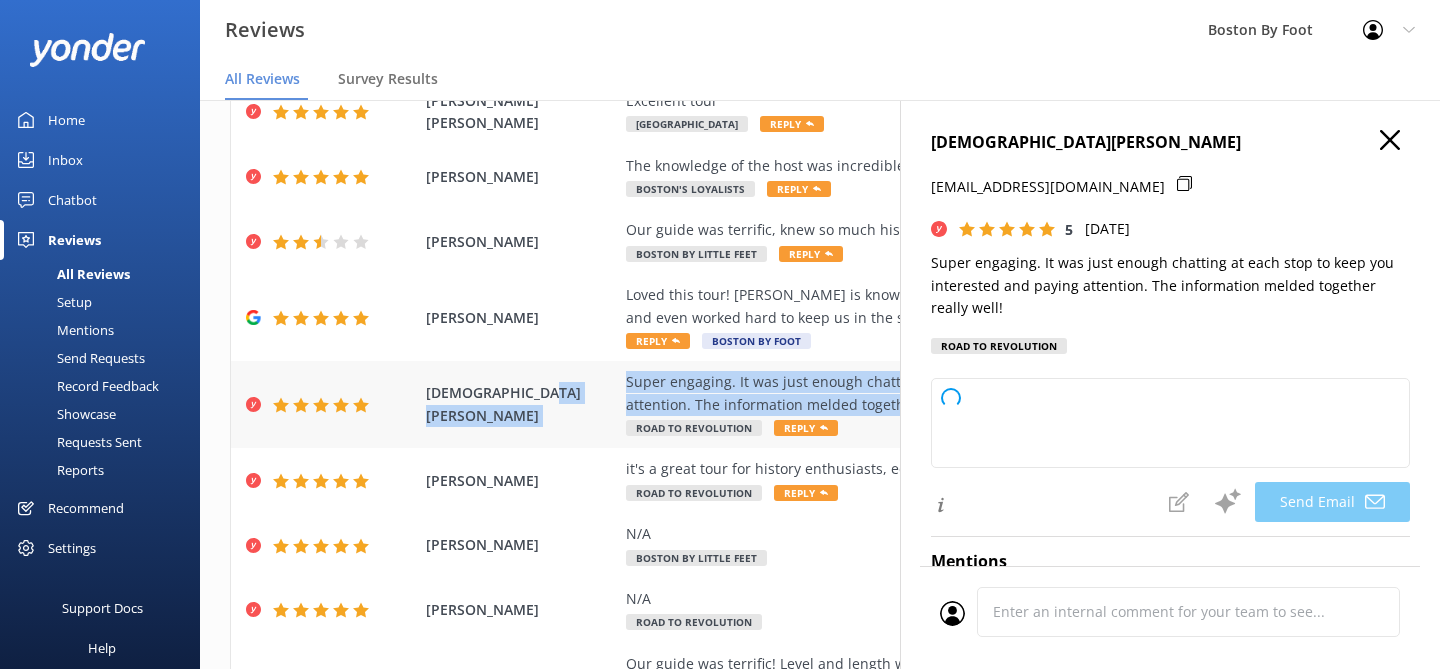 copy on "Super engaging. It was just enough chatting at each stop to keep you interested and paying attention. The information melded together really well!" 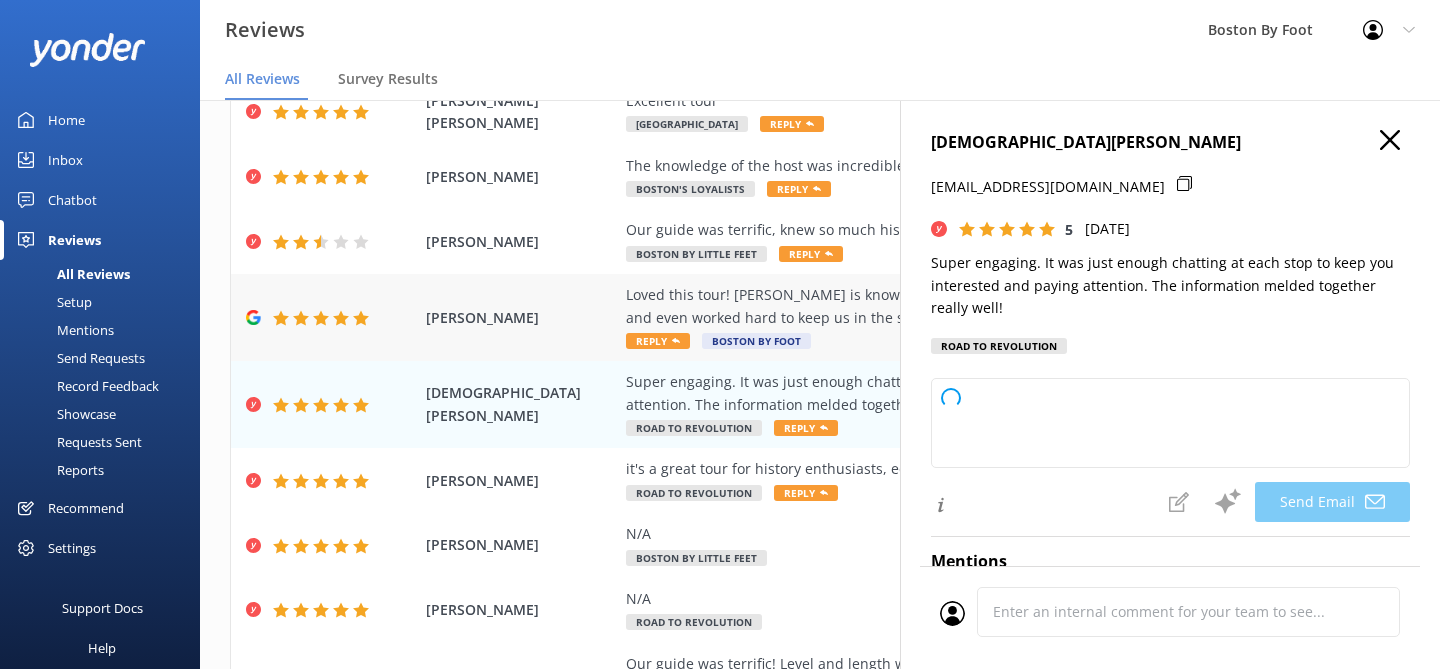 click on "Loved this tour! [PERSON_NAME] is knowledgeable! You can ask him anything! He was engaging and even worked hard to keep us in the shade! Great tour!!!" at bounding box center [950, 306] 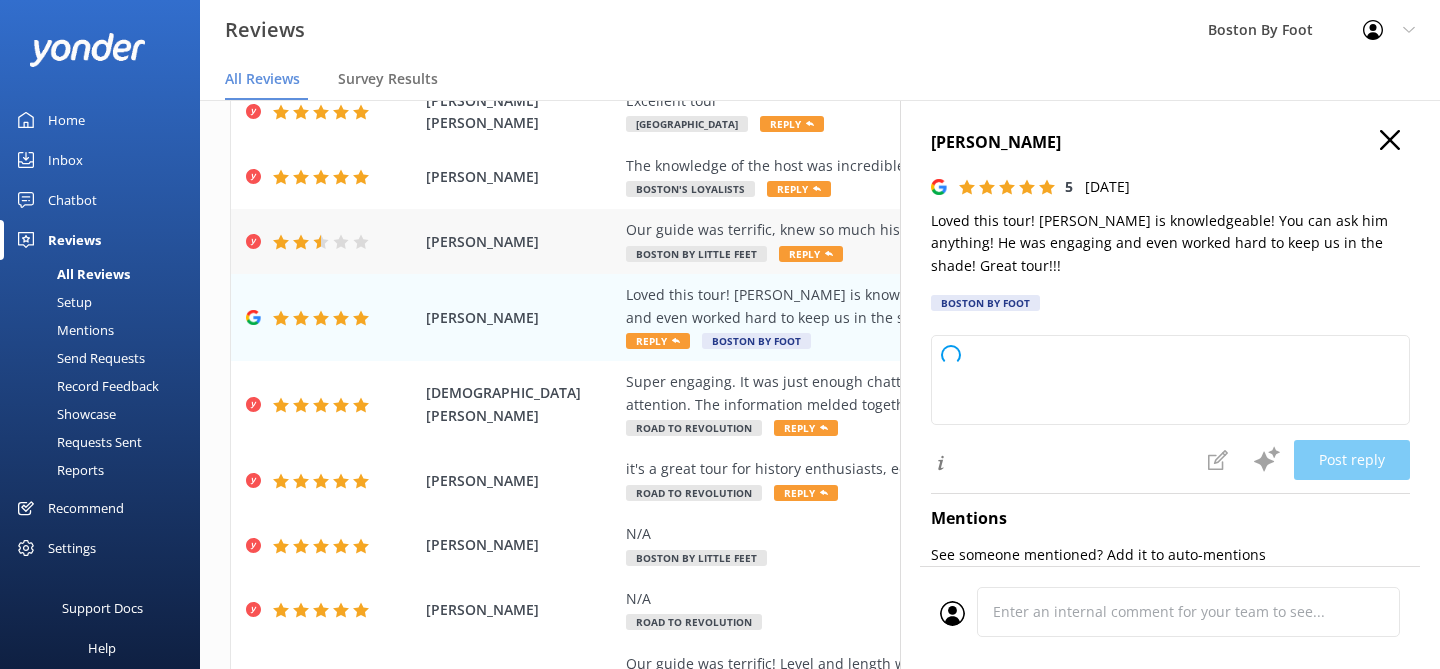 click on "Our guide was terrific, knew so much history, friendly, understandable, lovely." at bounding box center (950, 230) 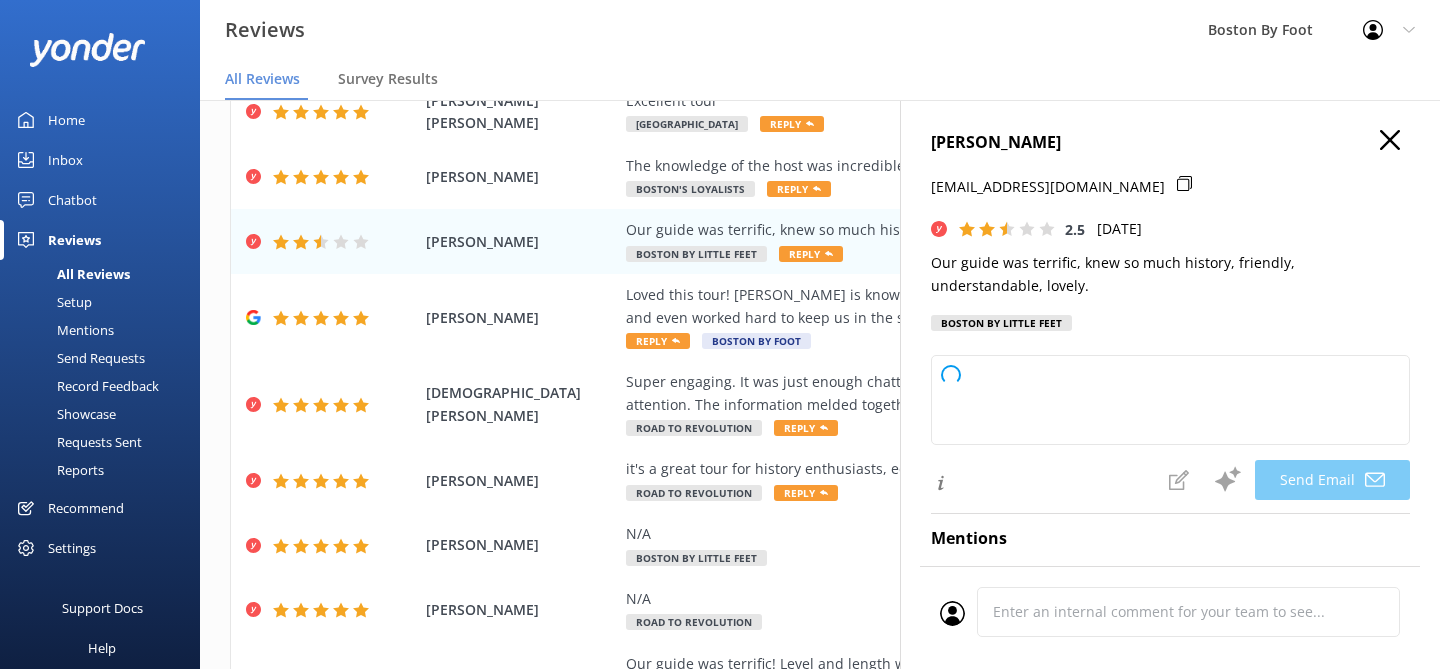 click 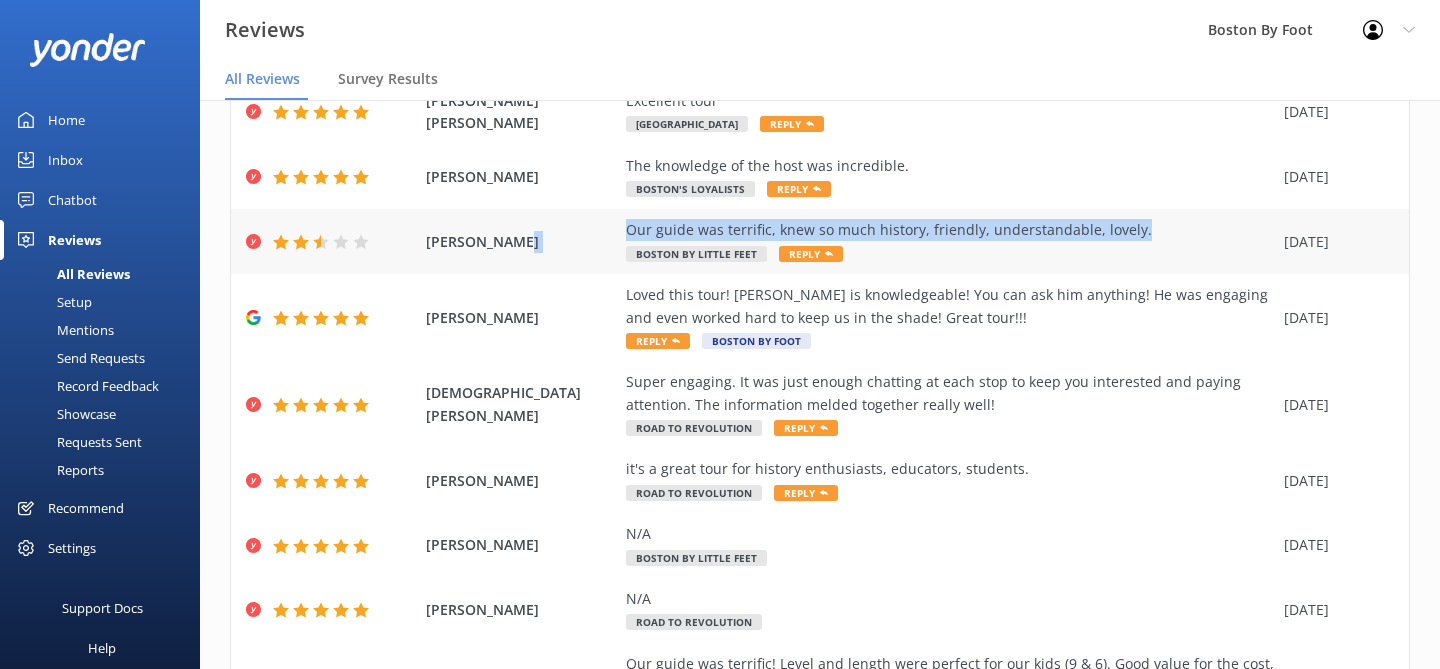 drag, startPoint x: 1182, startPoint y: 228, endPoint x: 619, endPoint y: 234, distance: 563.032 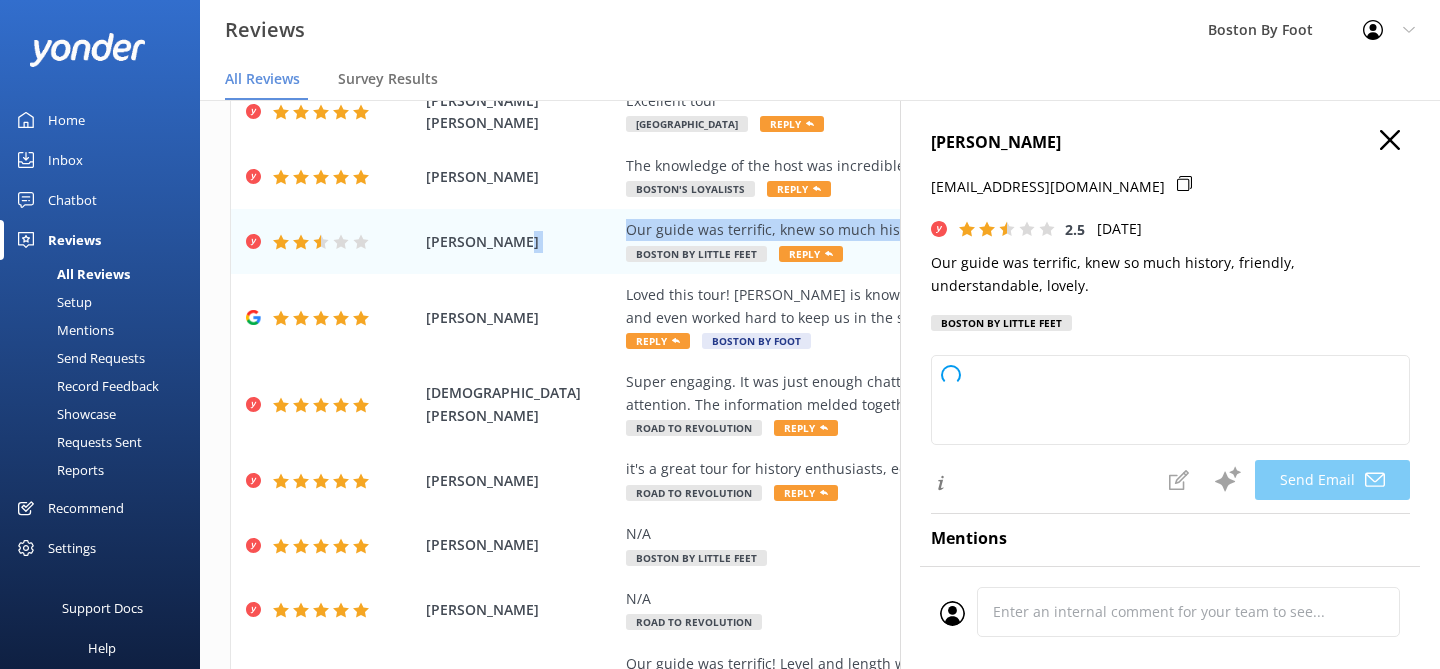 click 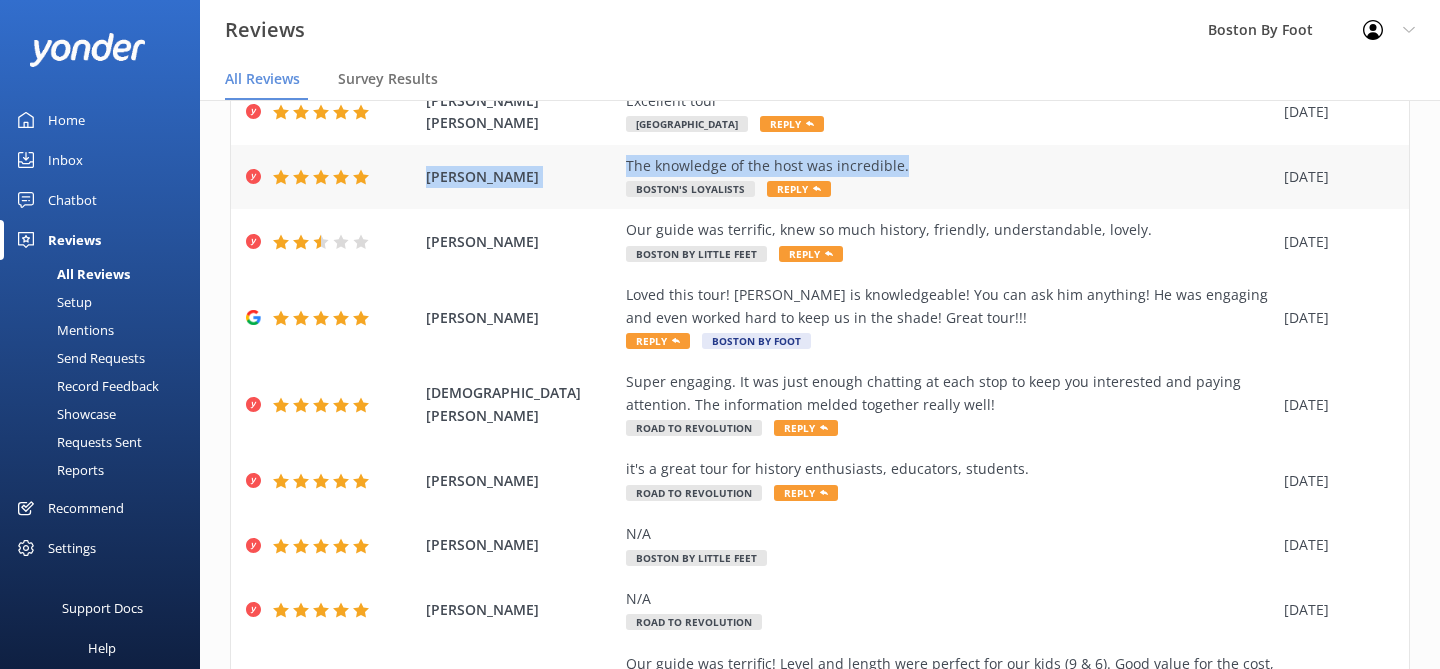 drag, startPoint x: 960, startPoint y: 163, endPoint x: 596, endPoint y: 165, distance: 364.0055 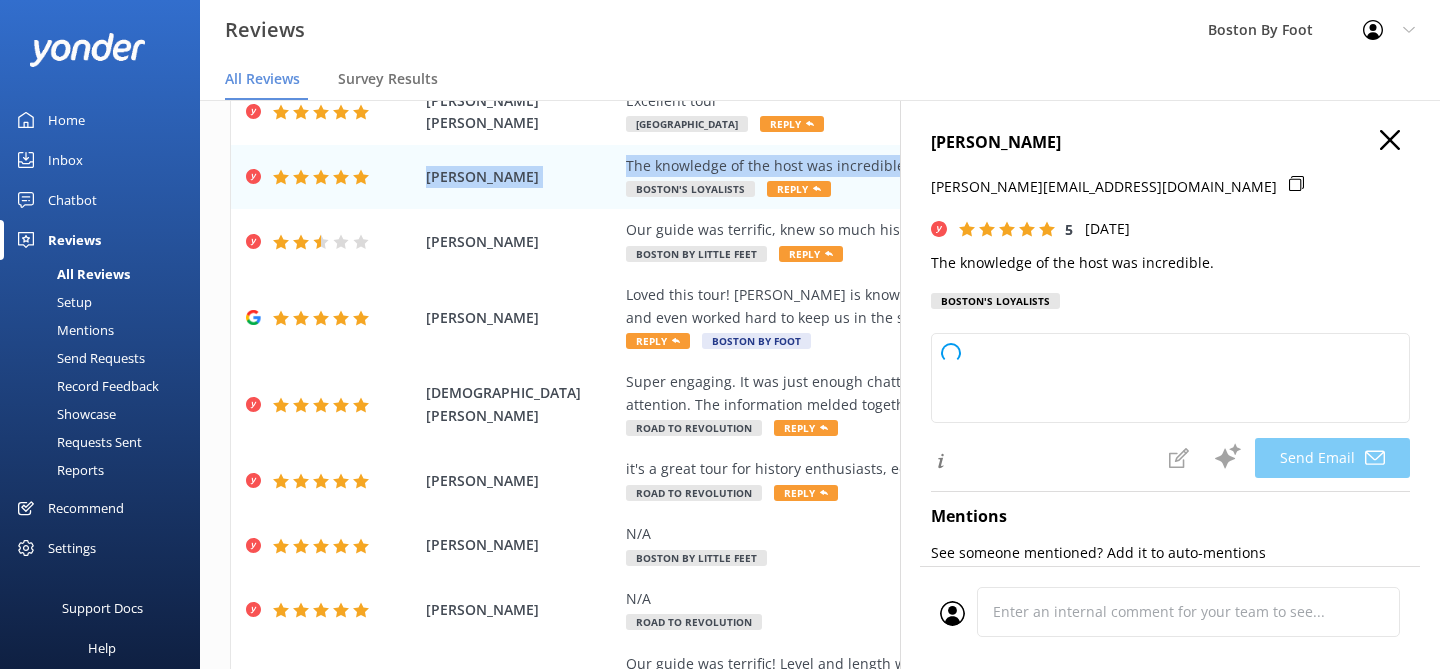 click 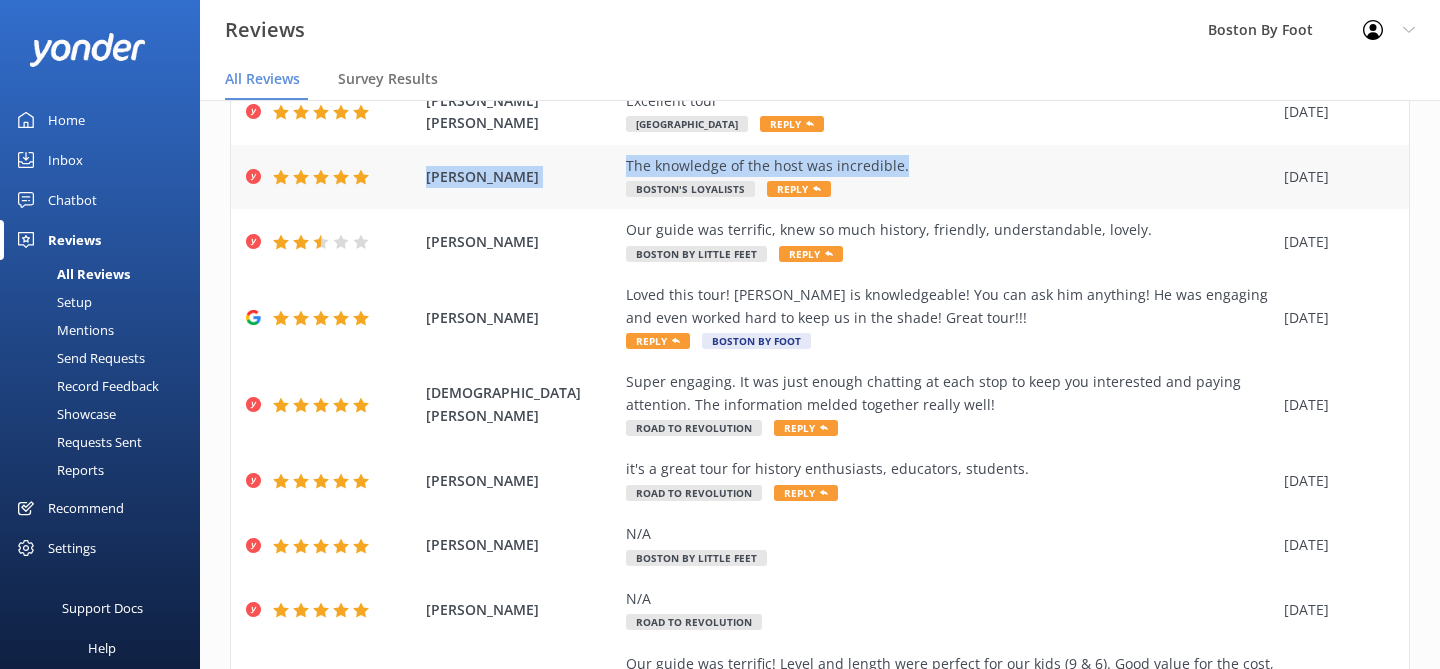 copy on "[PERSON_NAME] The knowledge of the host was incredible." 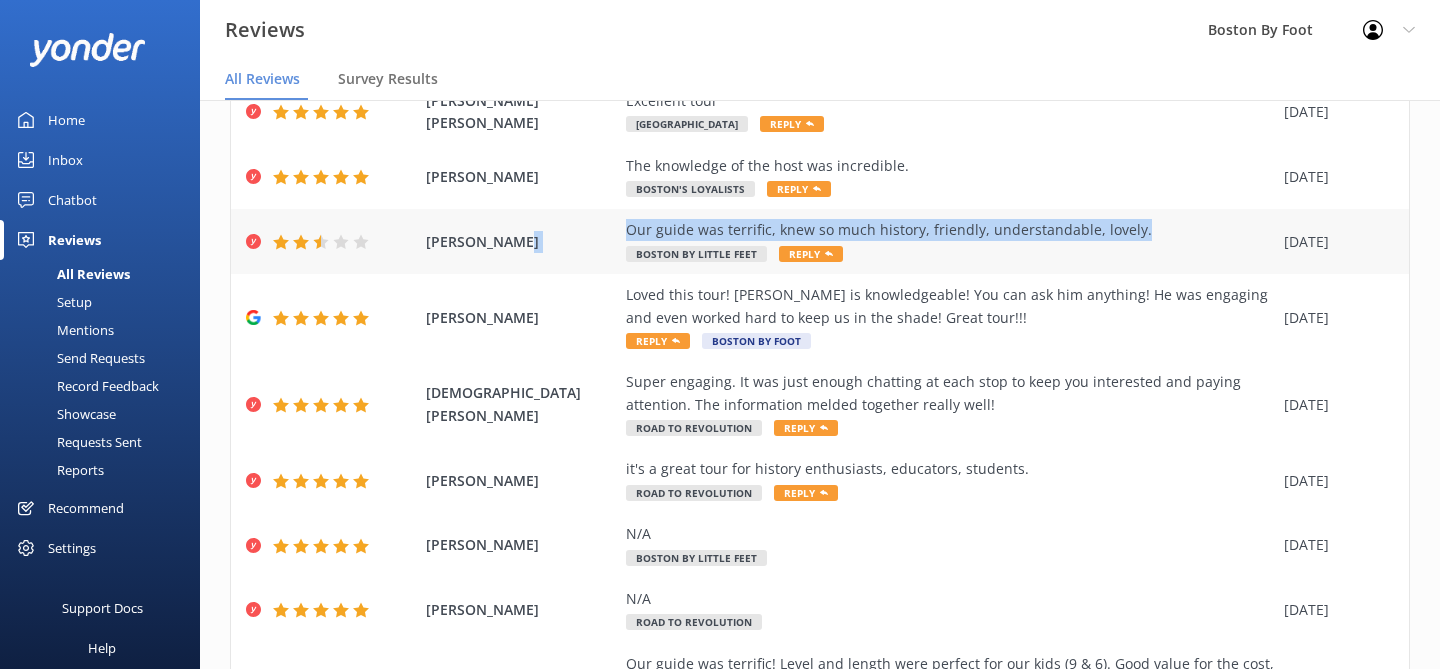 drag, startPoint x: 1190, startPoint y: 232, endPoint x: 616, endPoint y: 233, distance: 574.00085 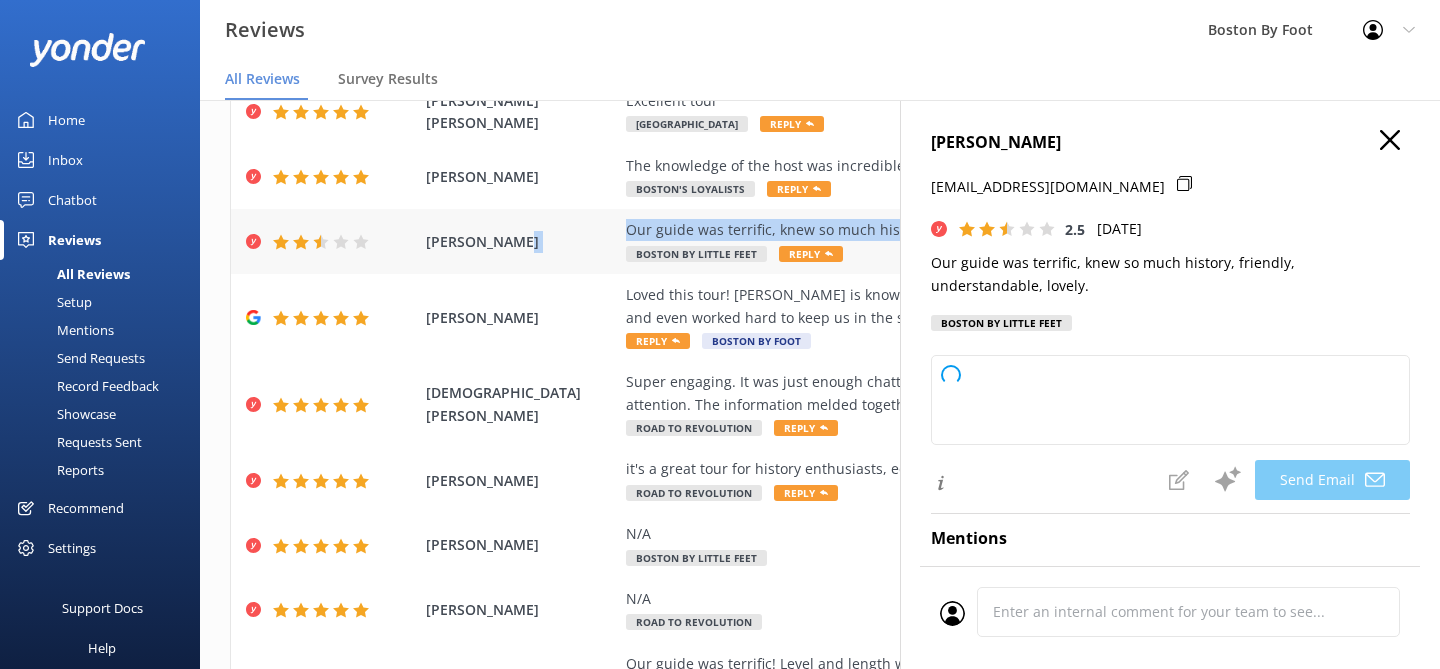 copy on "Our guide was terrific, knew so much history, friendly, understandable, lovely." 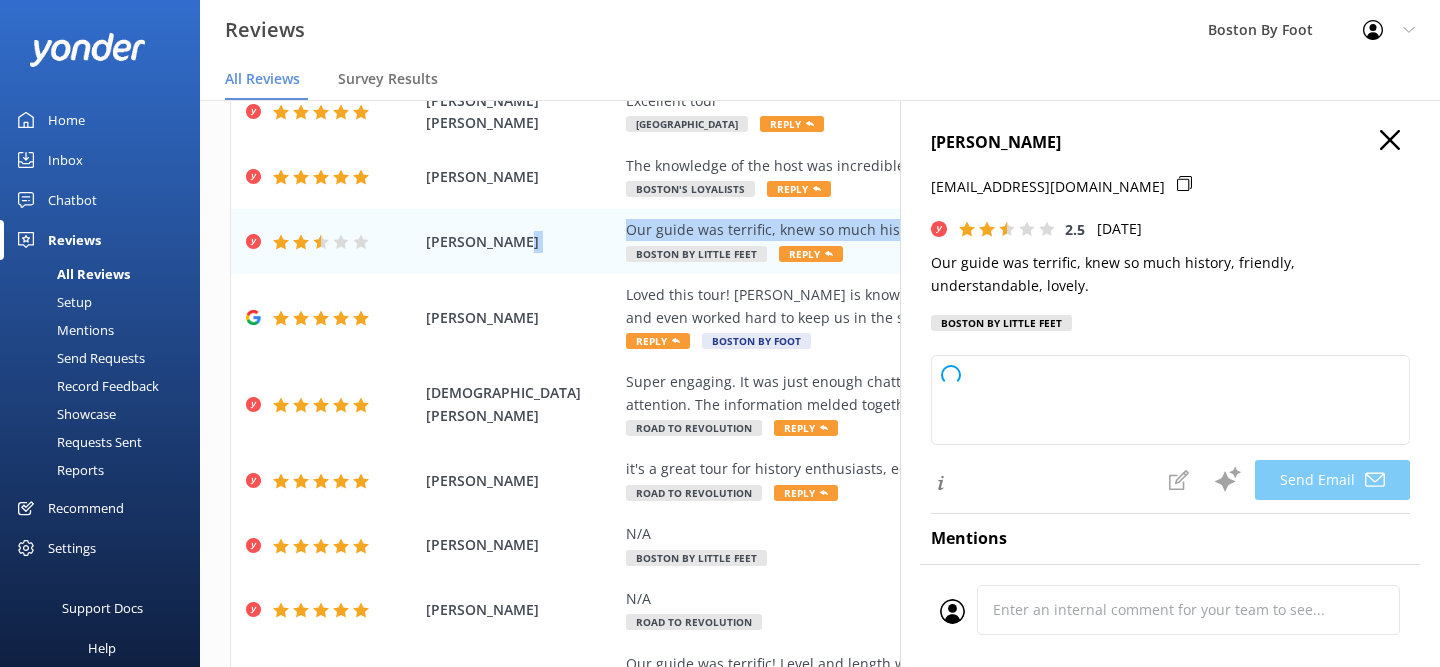 click 